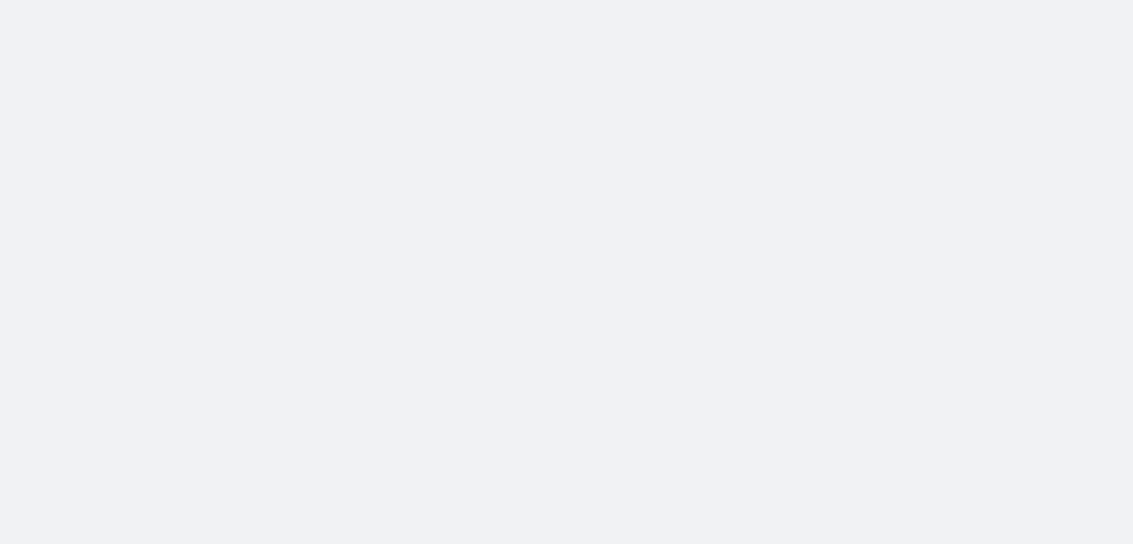 scroll, scrollTop: 0, scrollLeft: 0, axis: both 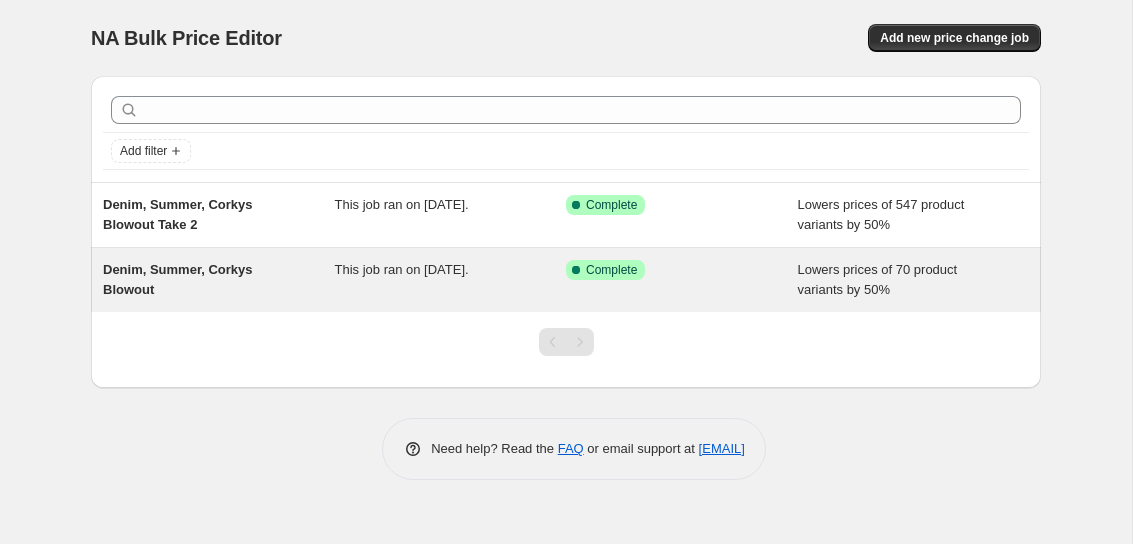 click on "Success Complete Complete" at bounding box center [682, 280] 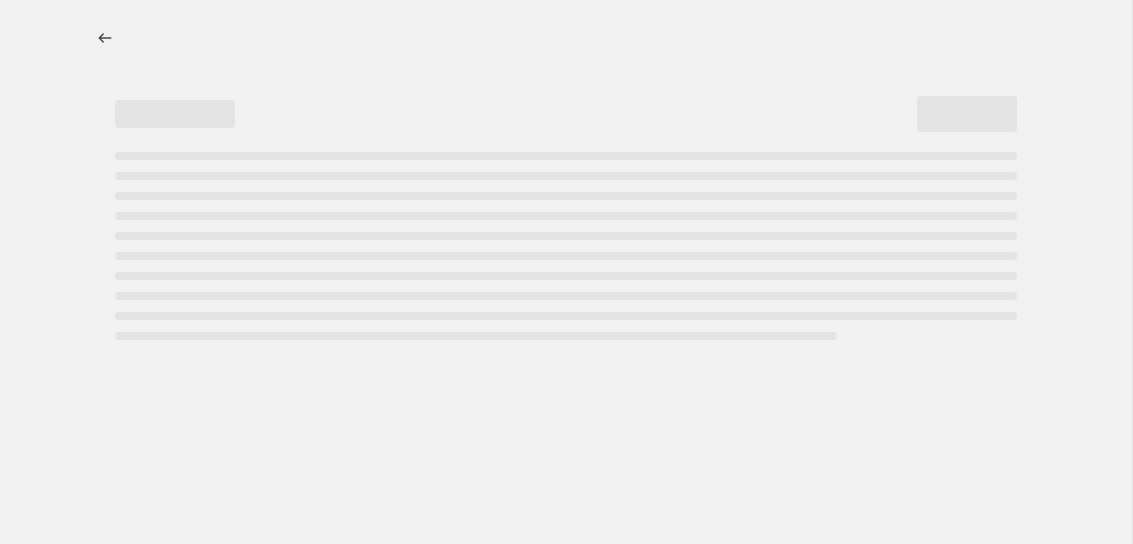 select on "percentage" 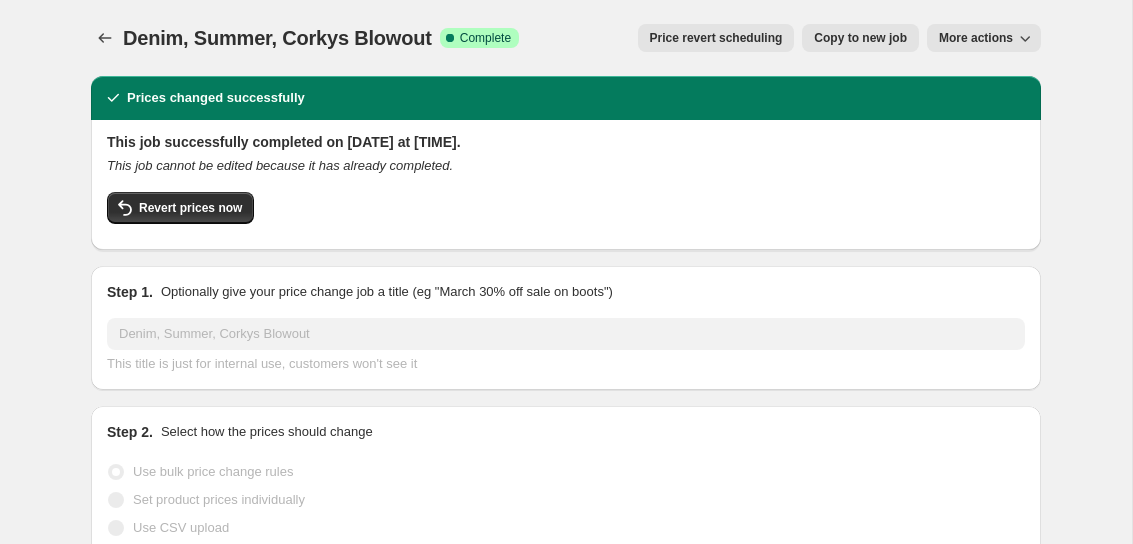 select on "collection" 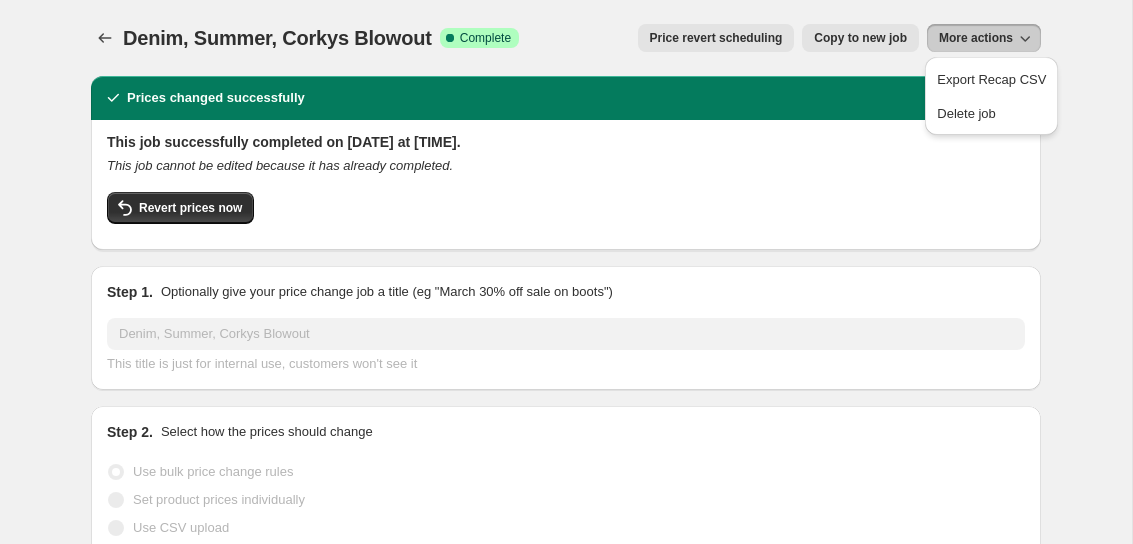 click on "Denim, Summer, Corkys Blowout. This page is ready Denim, Summer, Corkys Blowout Success Complete Complete Price revert scheduling Copy to new job Export Recap CSV Delete job More actions Price revert scheduling Copy to new job More actions" at bounding box center [566, 38] 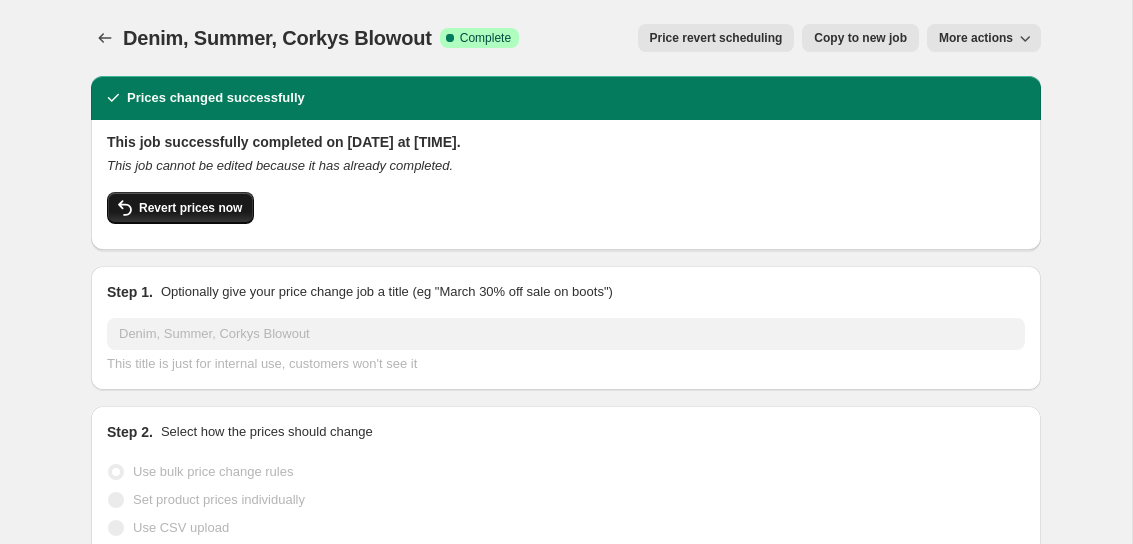 click on "Revert prices now" at bounding box center [190, 208] 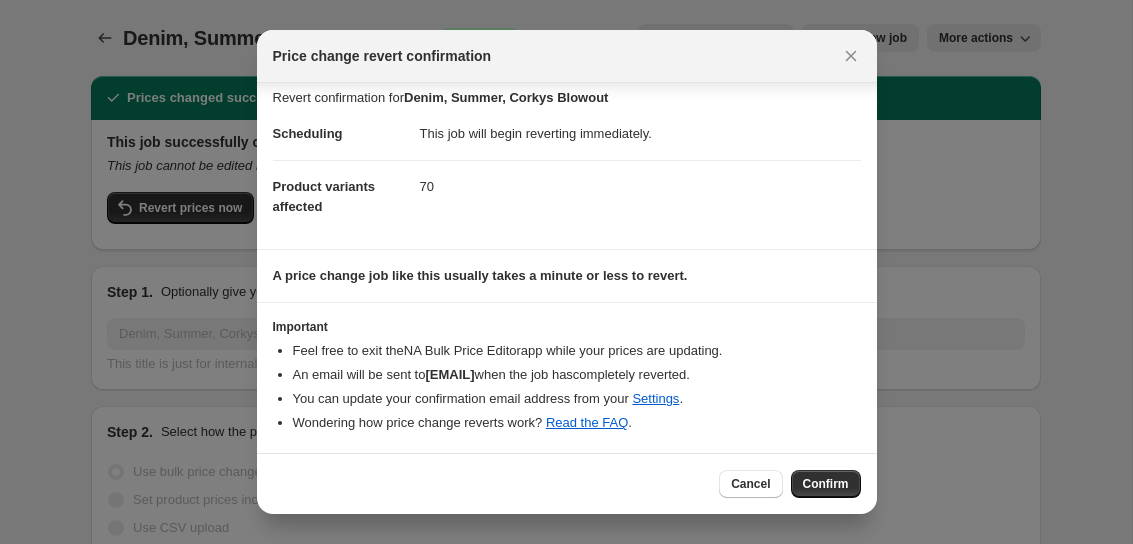scroll, scrollTop: 0, scrollLeft: 0, axis: both 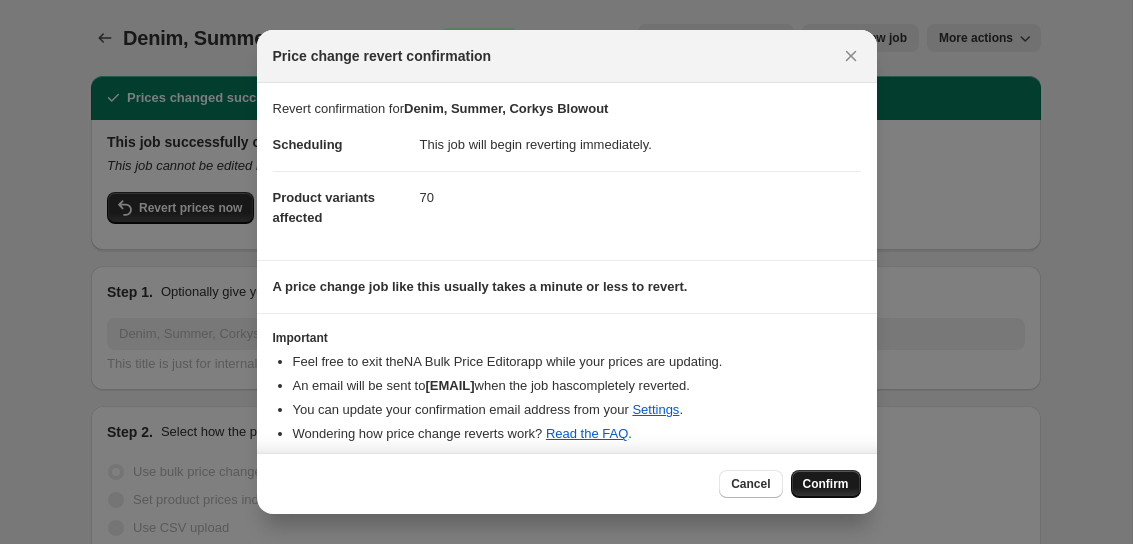 click on "Confirm" at bounding box center (826, 484) 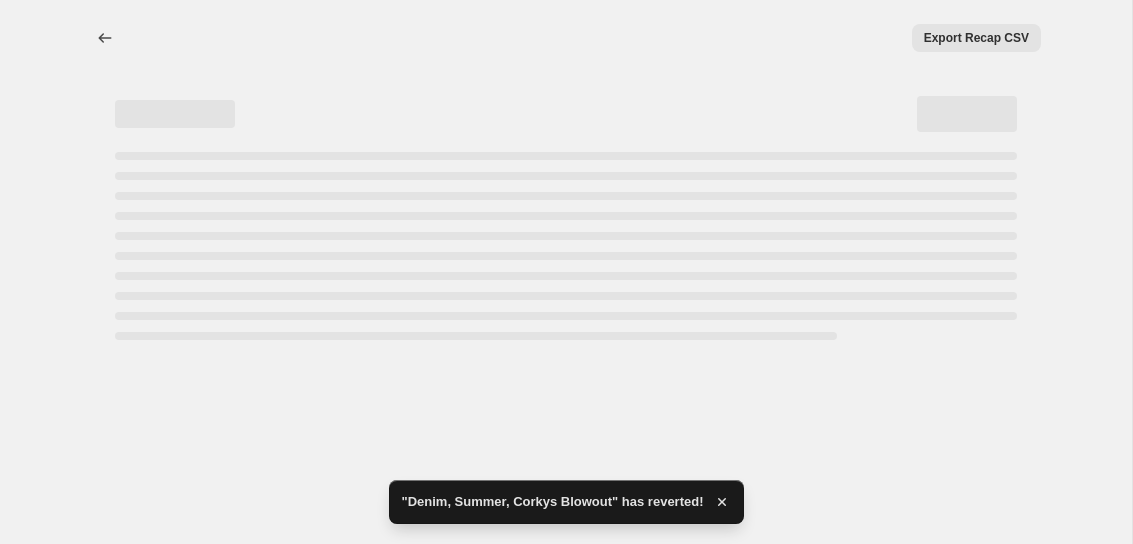 select on "percentage" 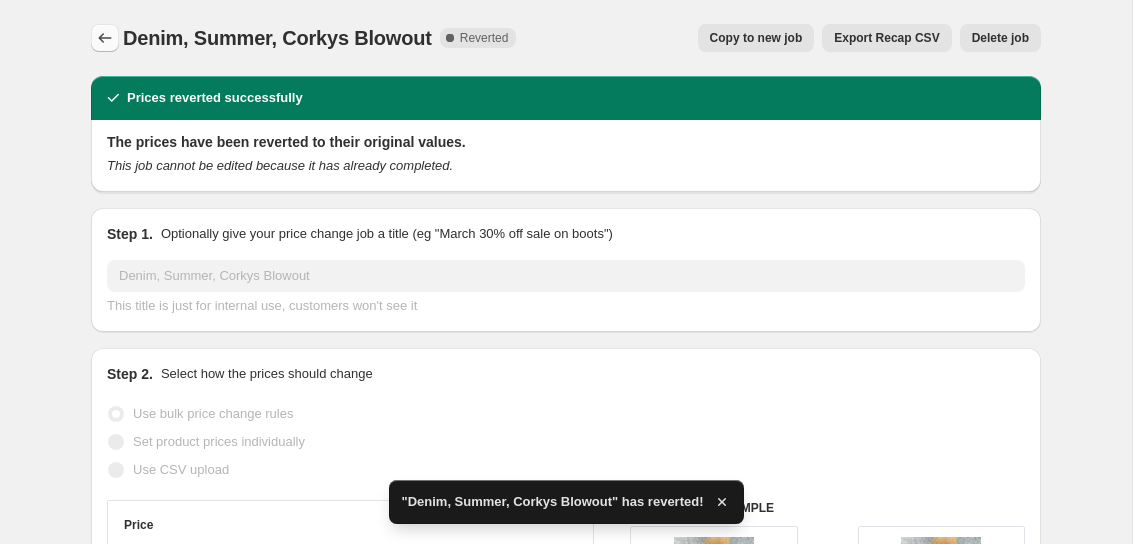 click 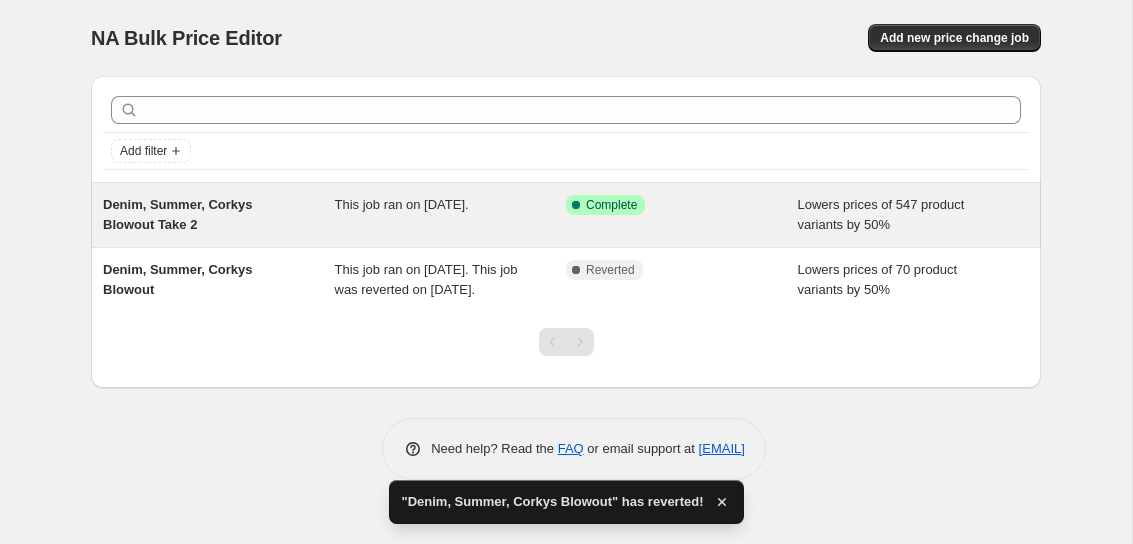 click on "Success Complete Complete" at bounding box center [682, 215] 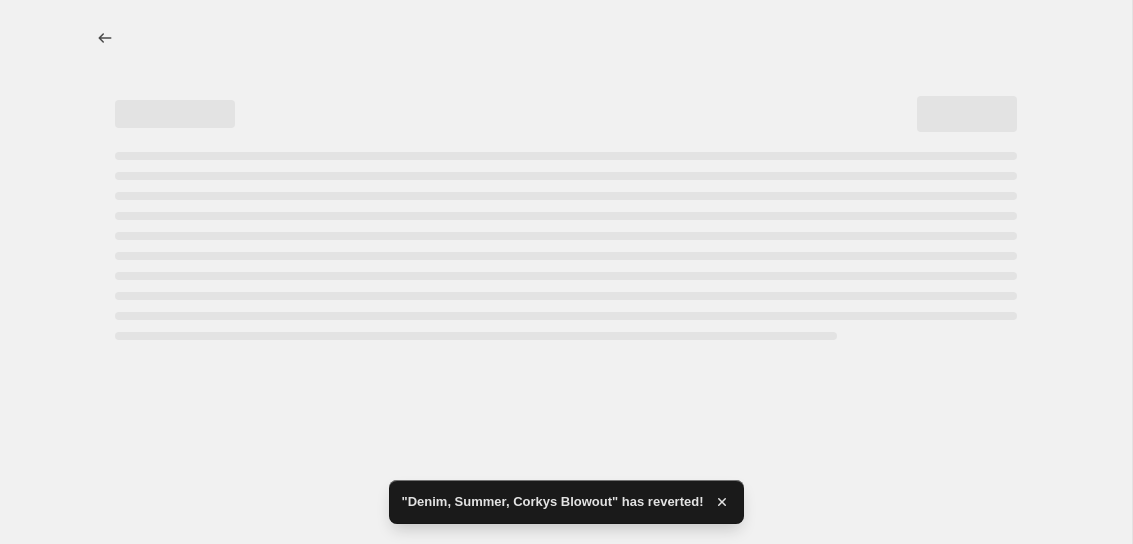 select on "percentage" 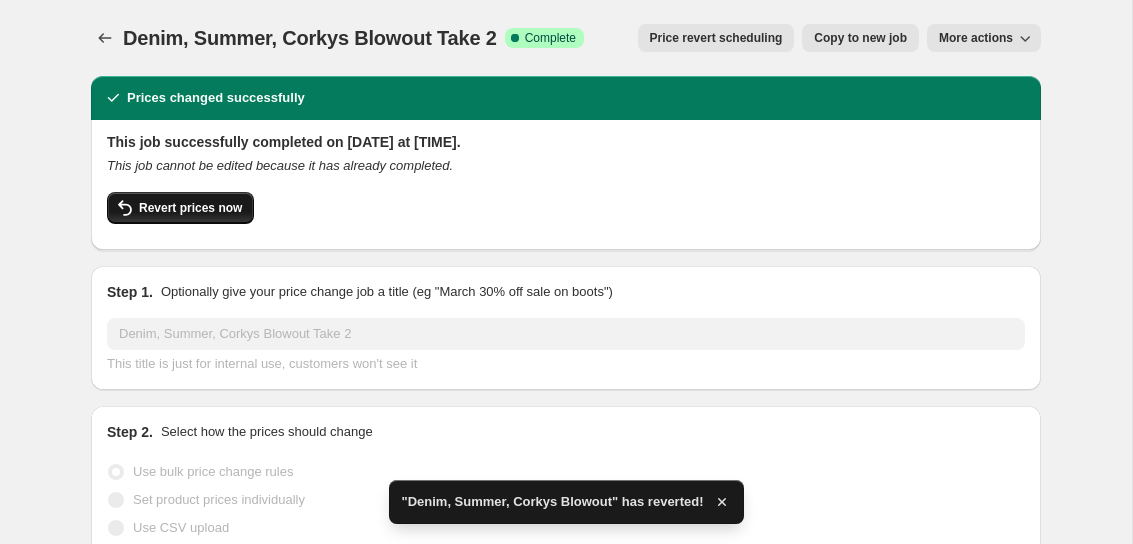click on "Revert prices now" at bounding box center (190, 208) 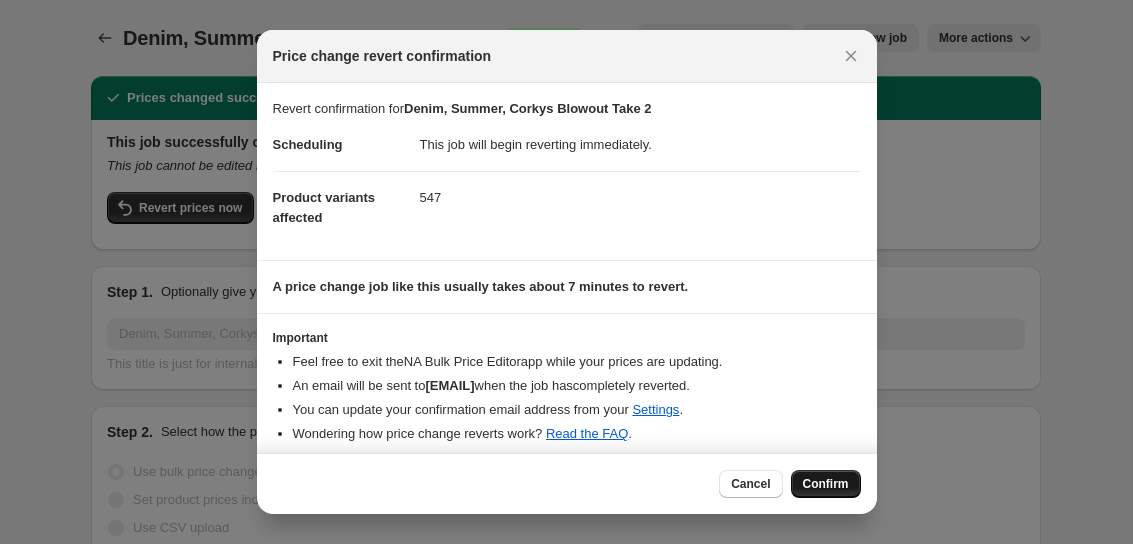 click on "Confirm" at bounding box center (826, 484) 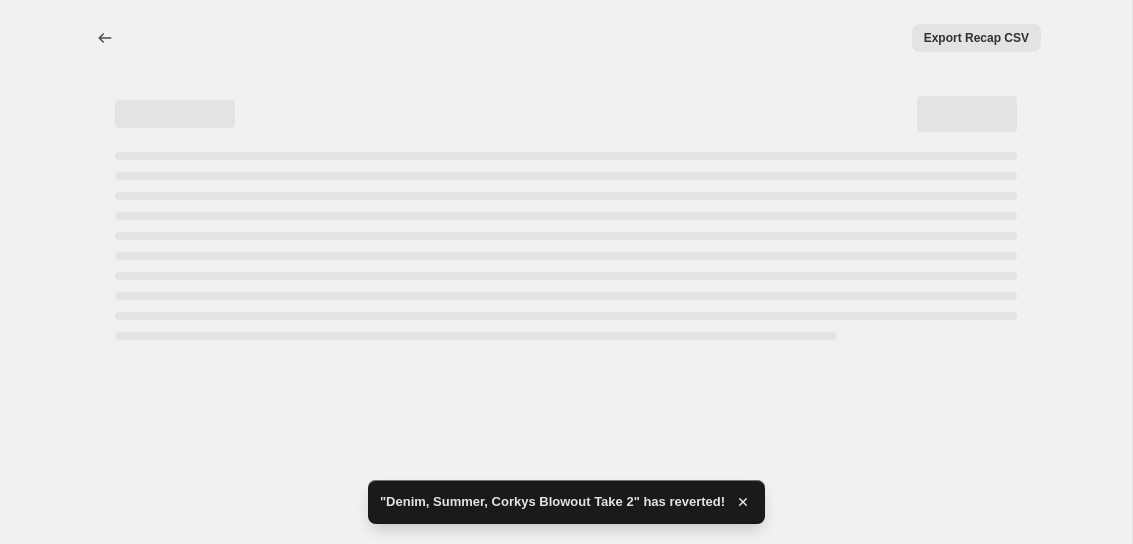 select on "percentage" 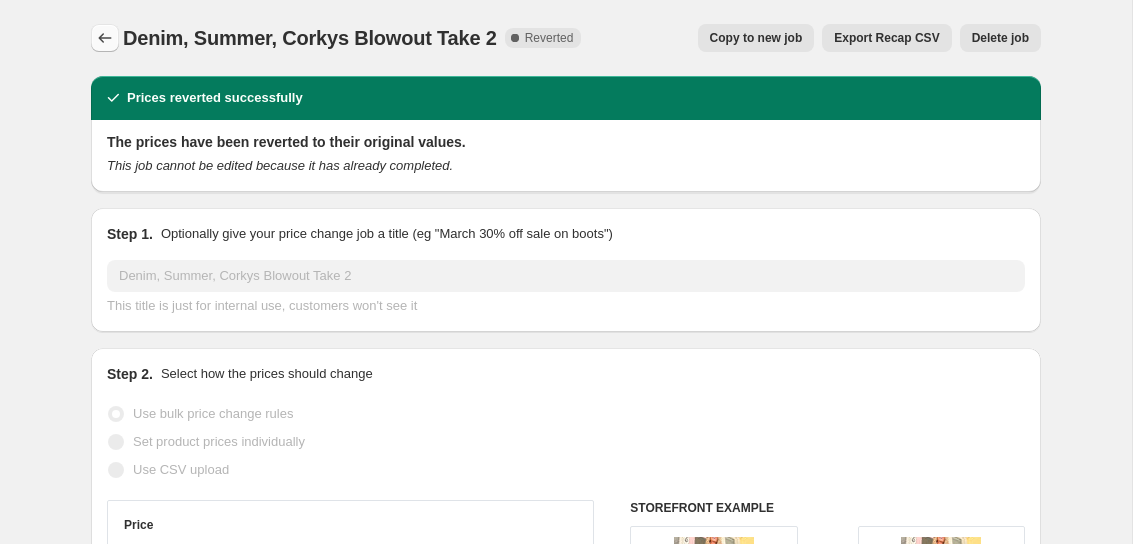 click 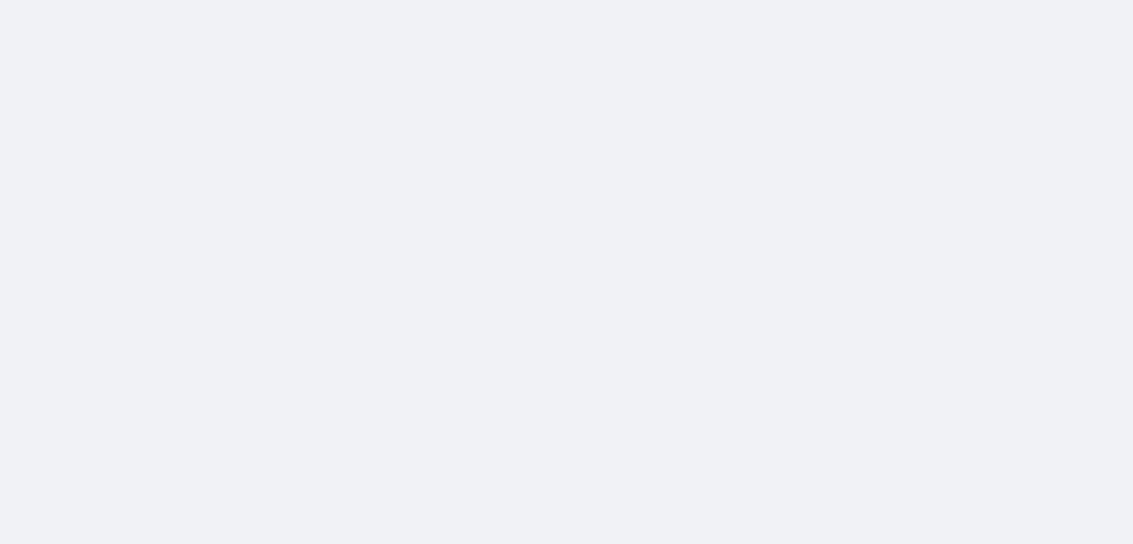 scroll, scrollTop: 0, scrollLeft: 0, axis: both 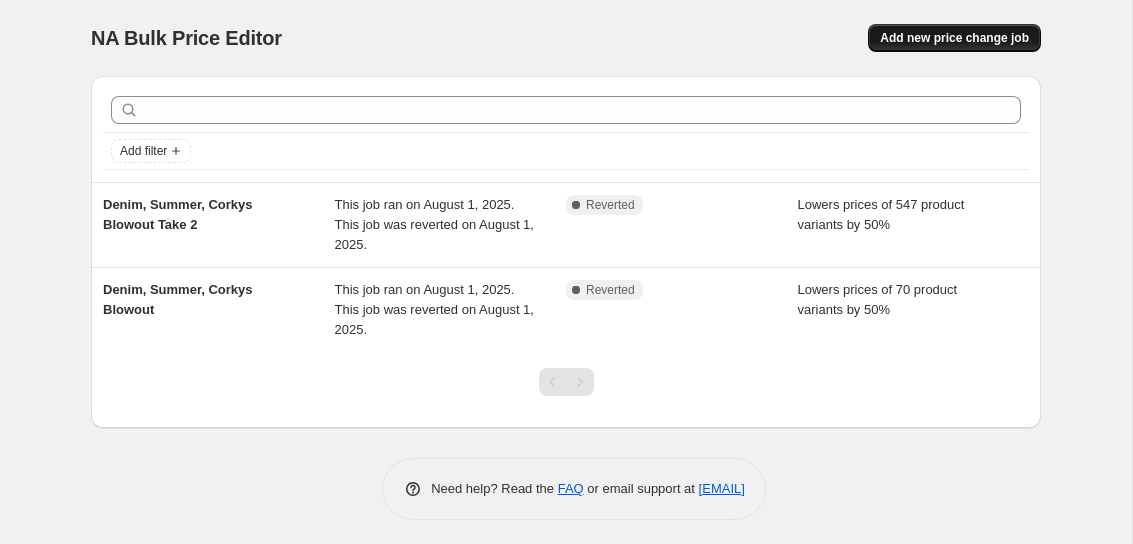 click on "Add new price change job" at bounding box center (954, 38) 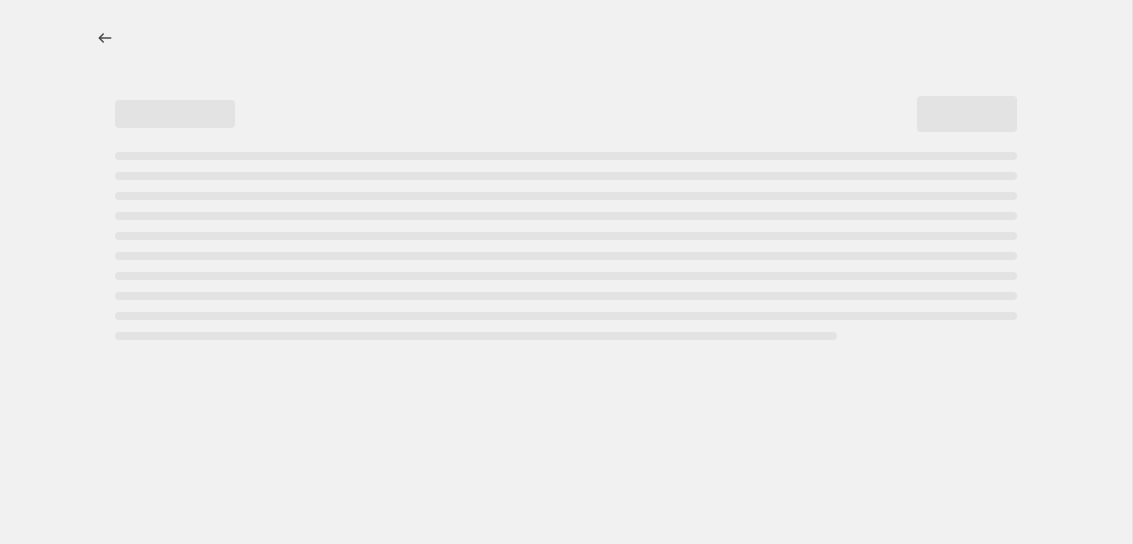 select on "percentage" 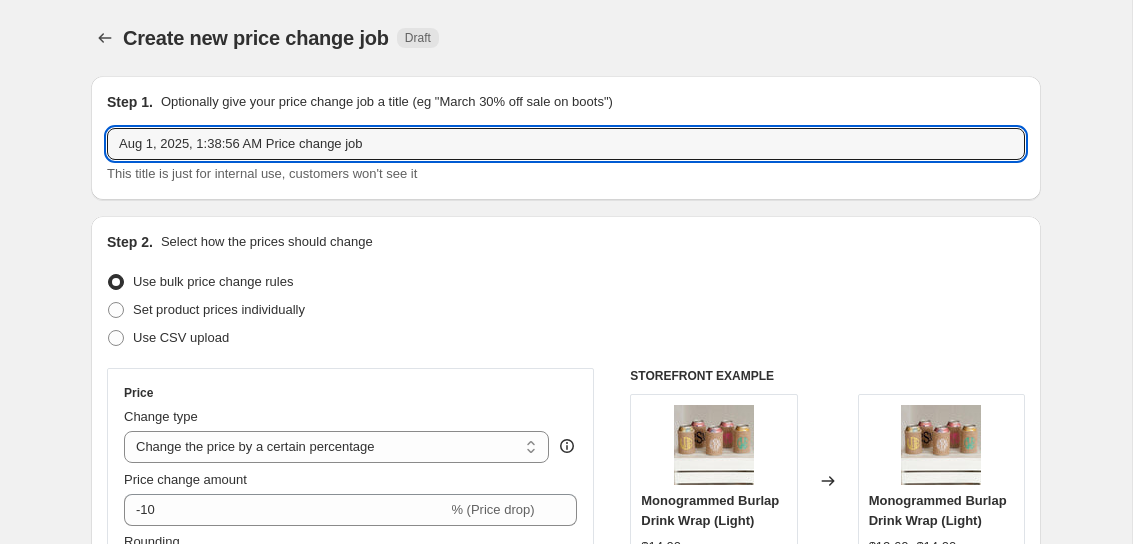 drag, startPoint x: 411, startPoint y: 148, endPoint x: 76, endPoint y: 139, distance: 335.12088 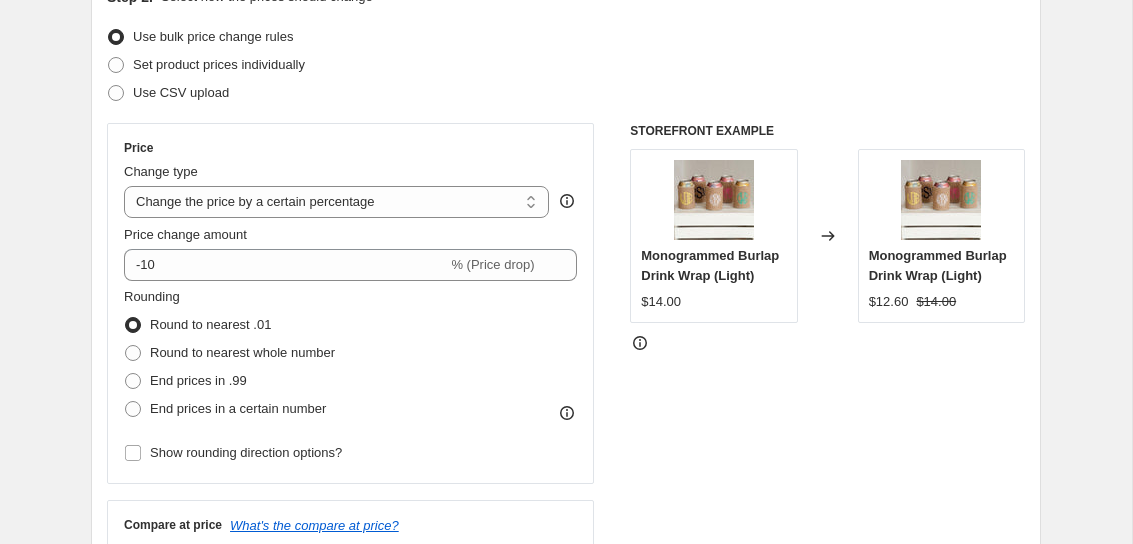 scroll, scrollTop: 246, scrollLeft: 0, axis: vertical 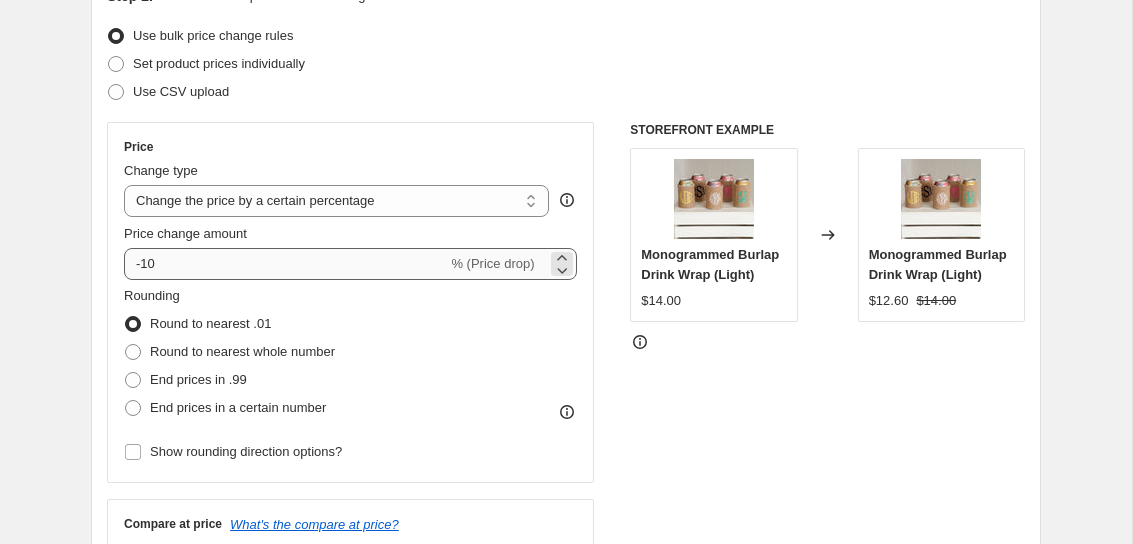 type on "Corkys End of Summer Sale" 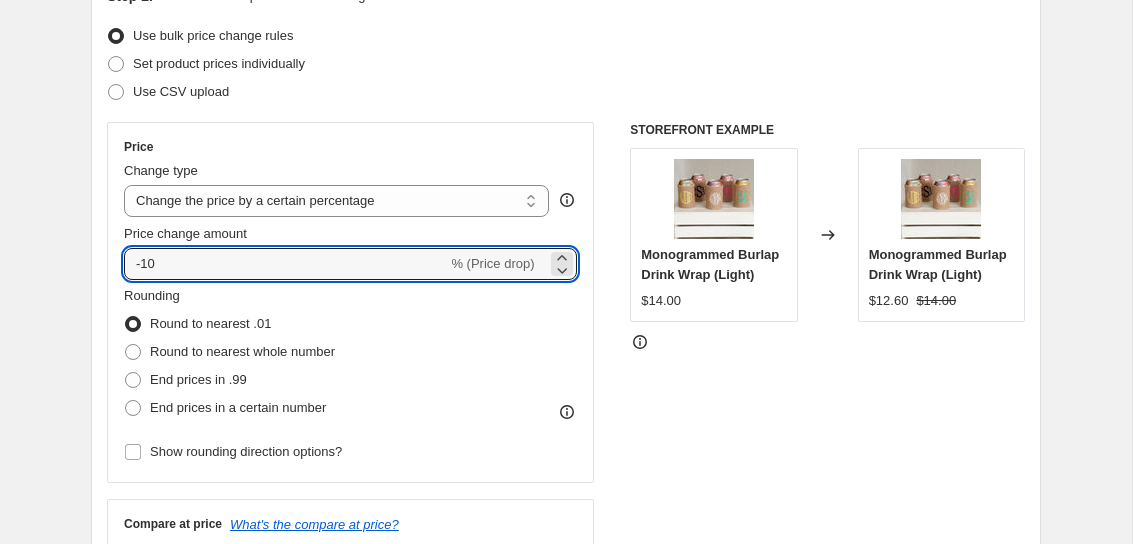 drag, startPoint x: 187, startPoint y: 270, endPoint x: 85, endPoint y: 261, distance: 102.396286 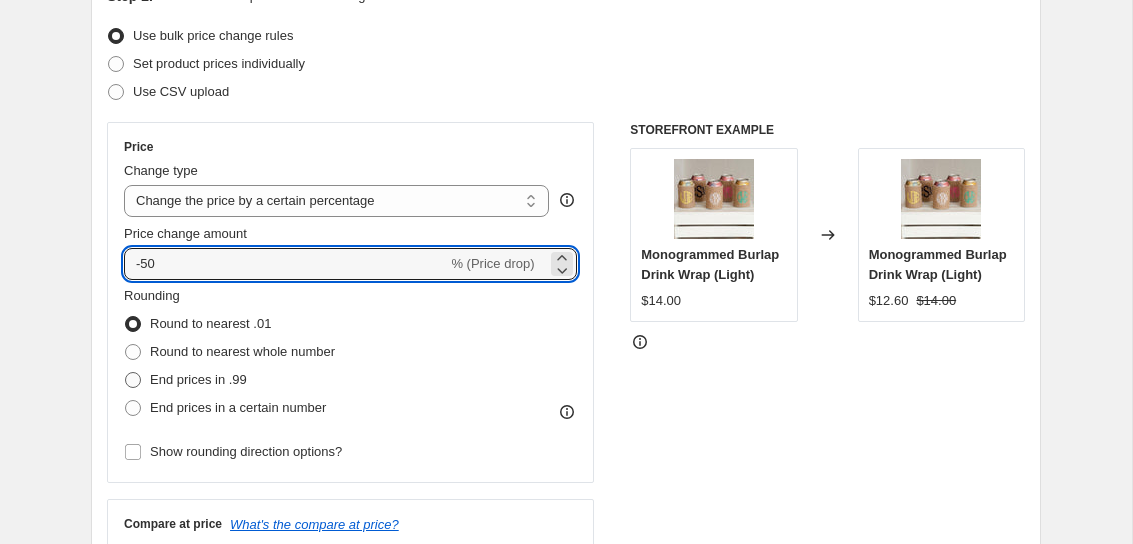 type on "-50" 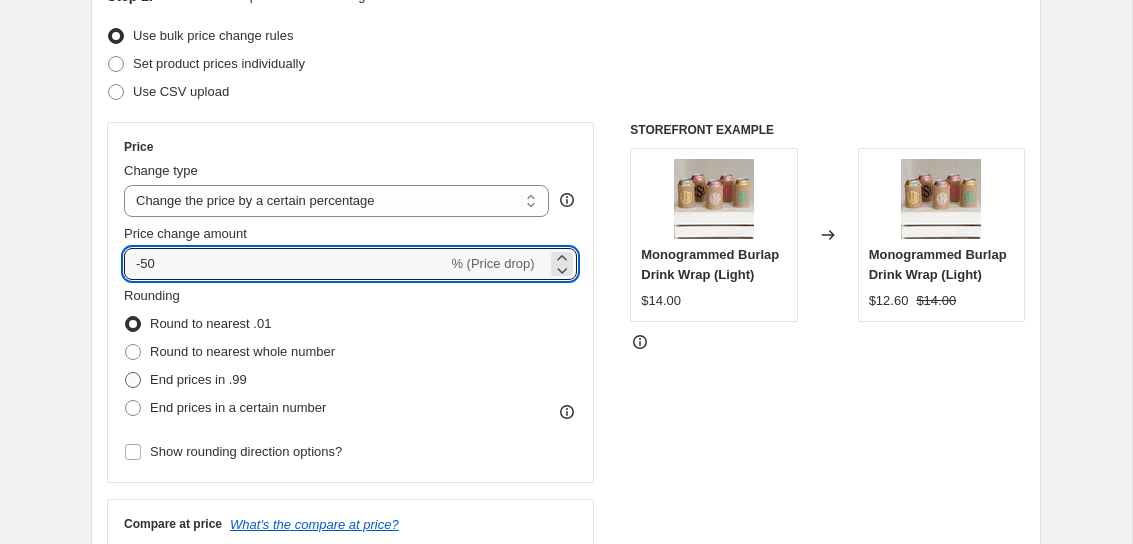 radio on "true" 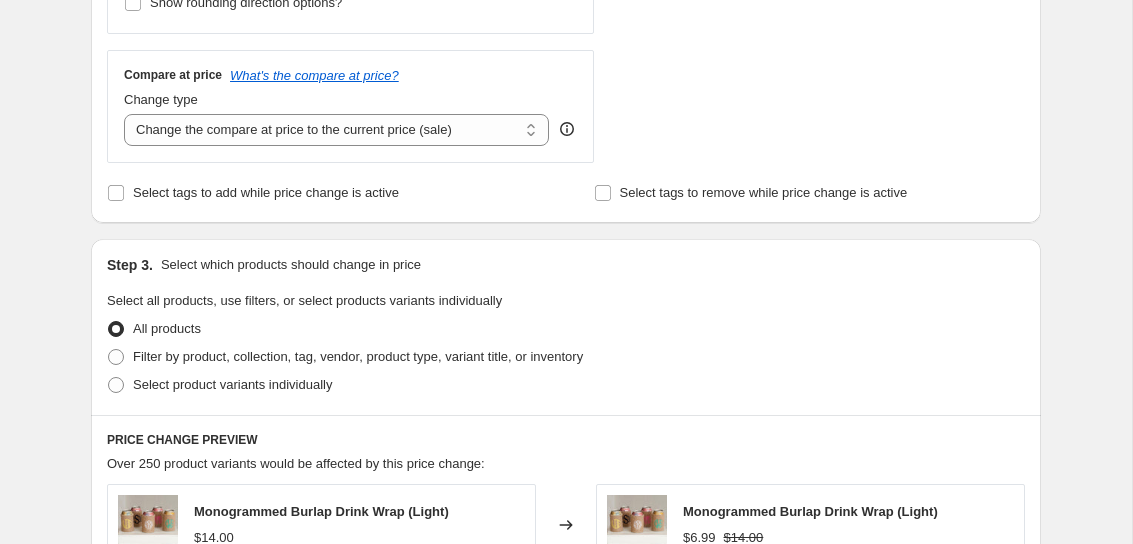 scroll, scrollTop: 699, scrollLeft: 0, axis: vertical 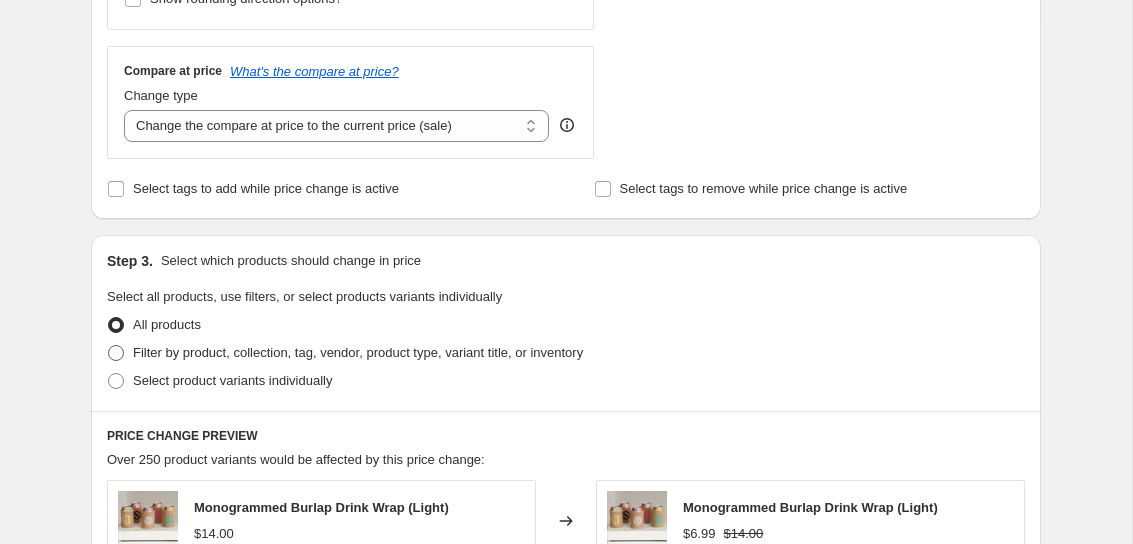 click on "Filter by product, collection, tag, vendor, product type, variant title, or inventory" at bounding box center (358, 352) 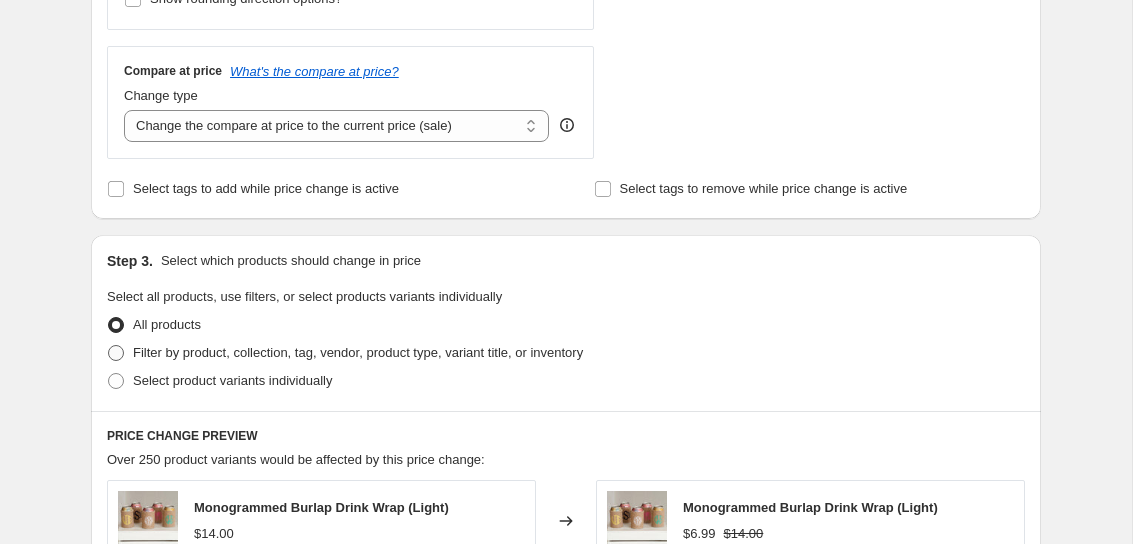radio on "true" 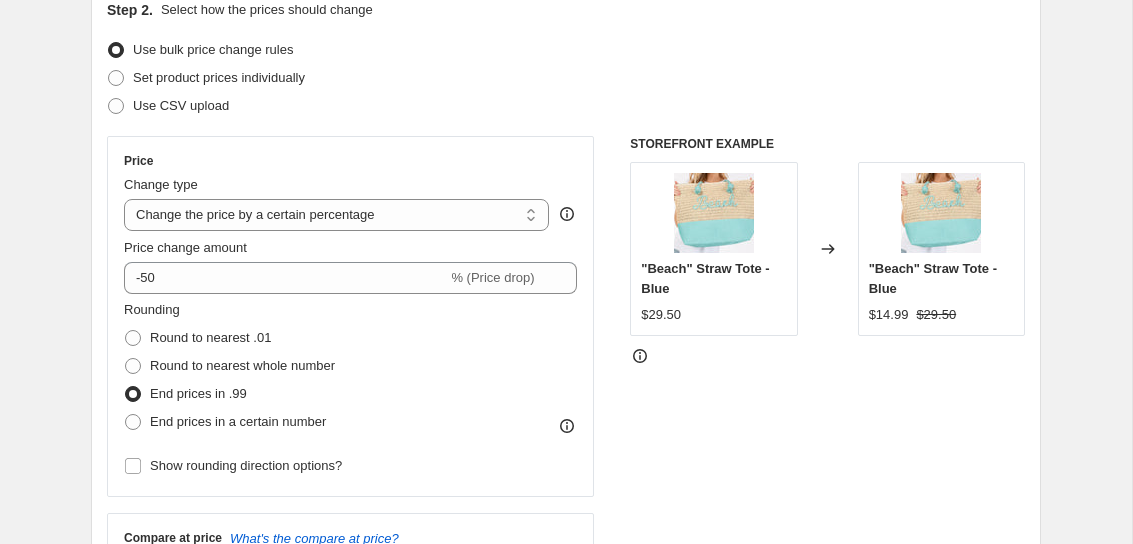 scroll, scrollTop: 0, scrollLeft: 0, axis: both 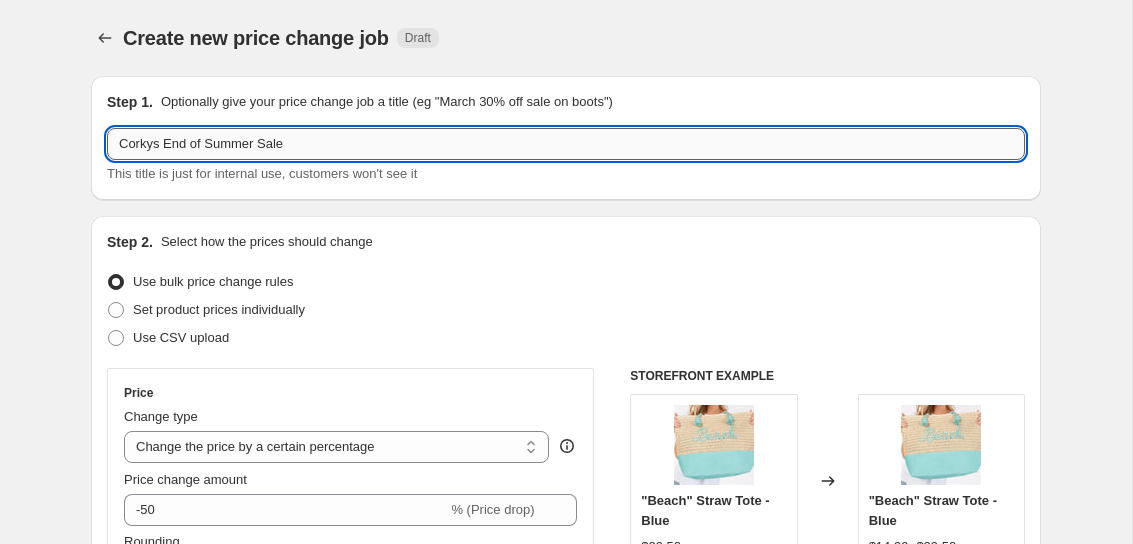 drag, startPoint x: 291, startPoint y: 147, endPoint x: 162, endPoint y: 147, distance: 129 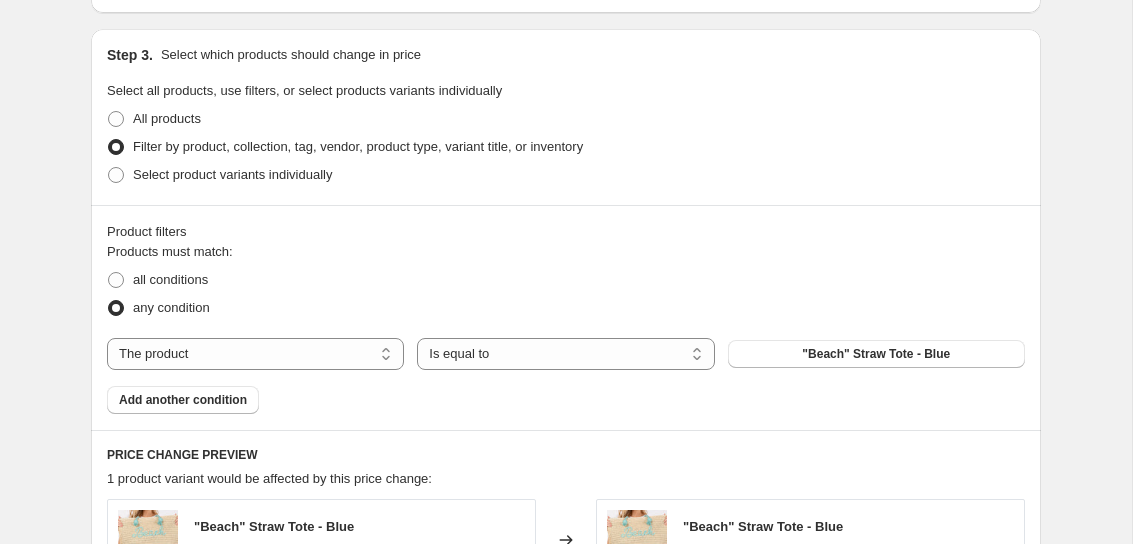 scroll, scrollTop: 910, scrollLeft: 0, axis: vertical 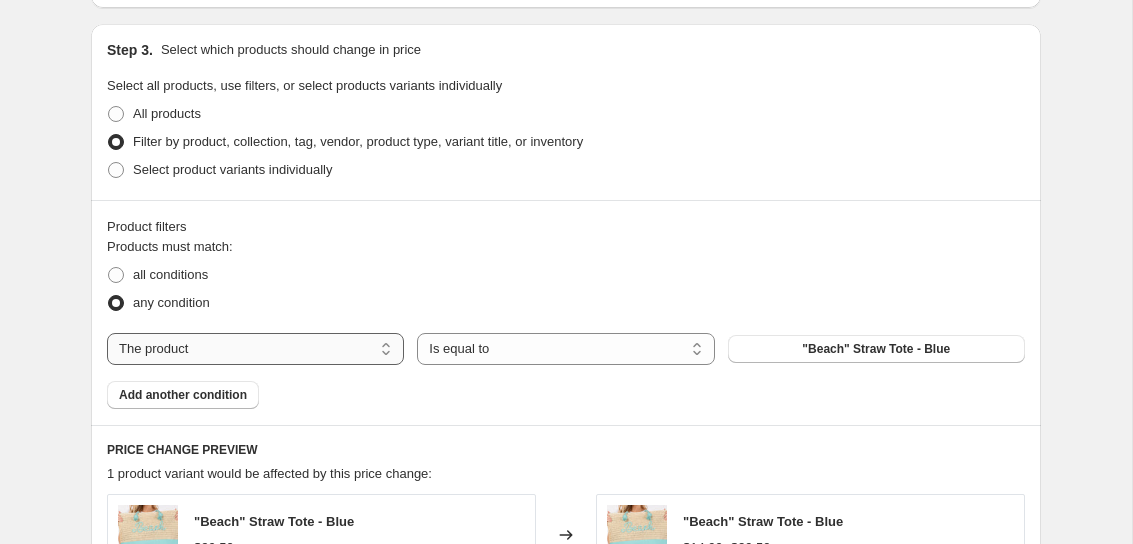 type on "Corkys, Denim, Summer Blowout Sale/Tax Free Weekend" 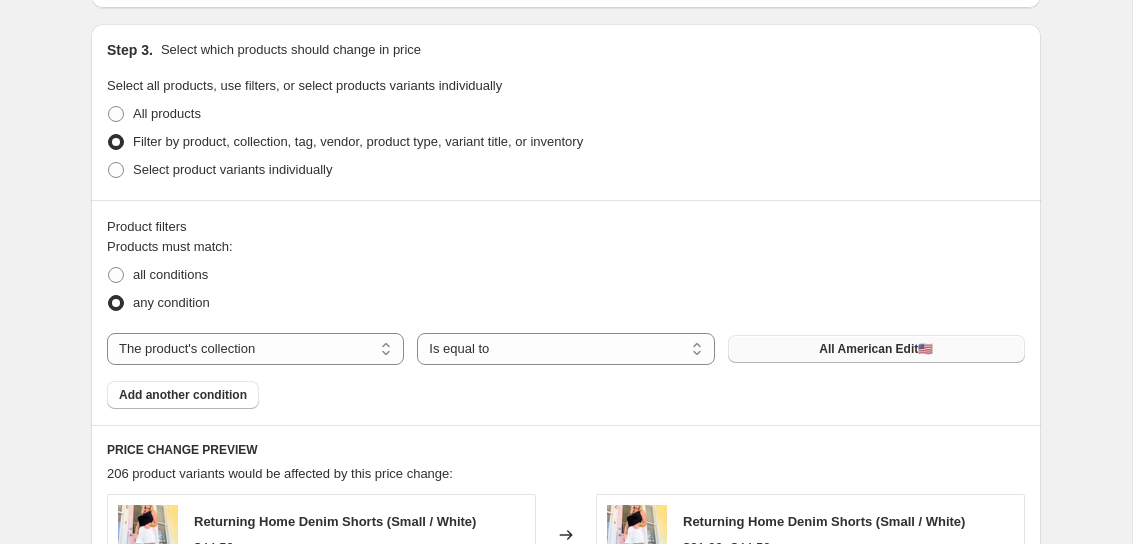 click on "All American Edit🇺🇲" at bounding box center (876, 349) 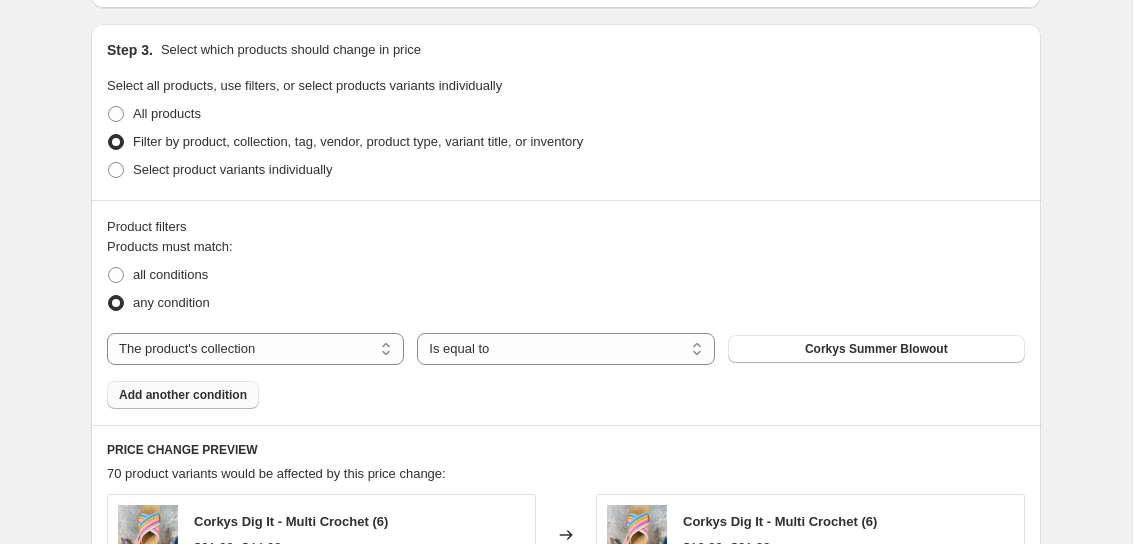 click on "Add another condition" at bounding box center [183, 395] 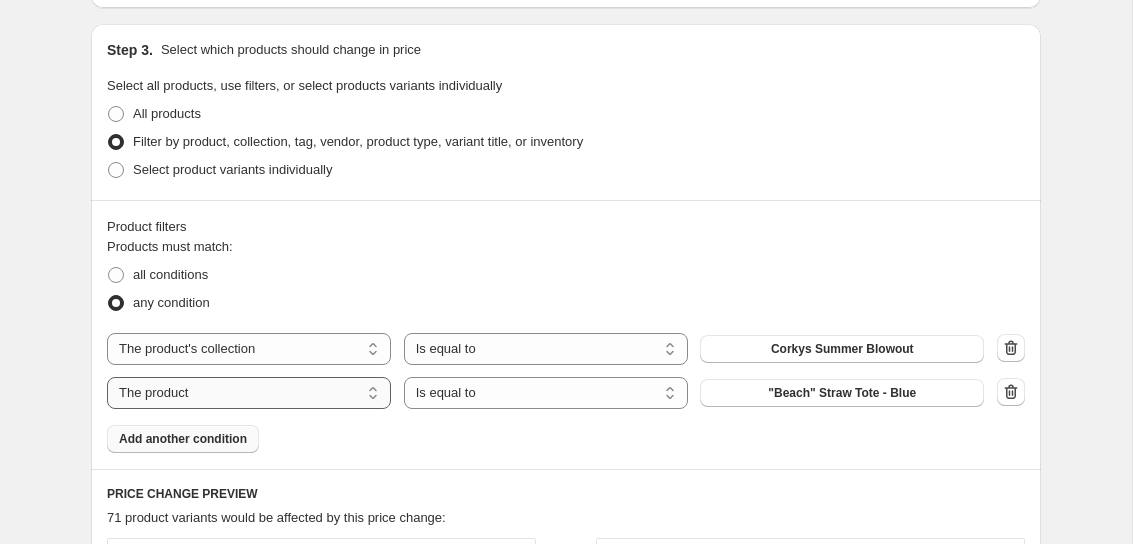 click on "The product The product's collection The product's tag The product's vendor The product's type The product's status The variant's title Inventory quantity" at bounding box center (249, 393) 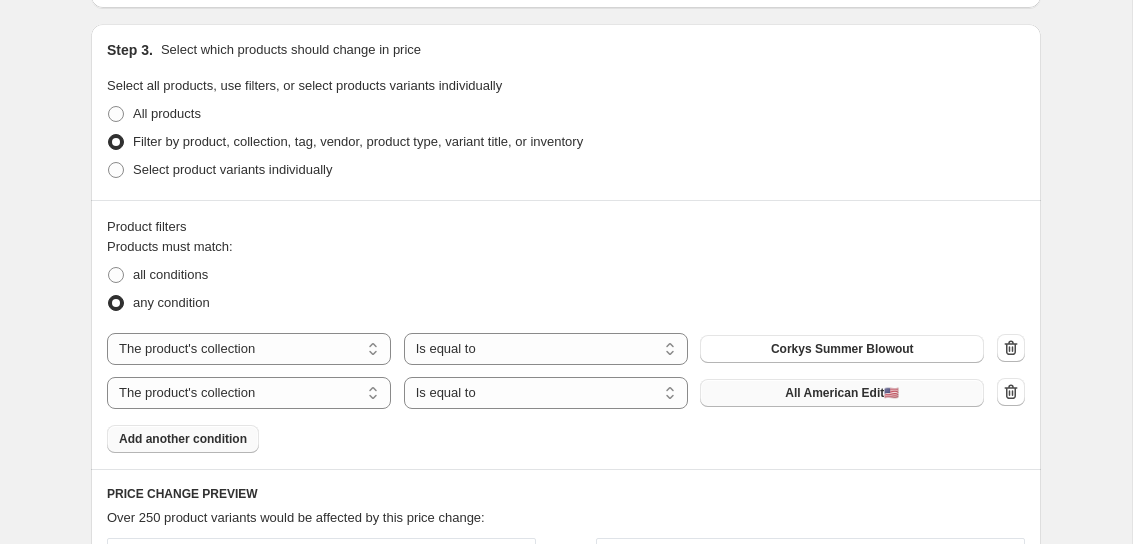 click on "All American Edit🇺🇲" at bounding box center (842, 393) 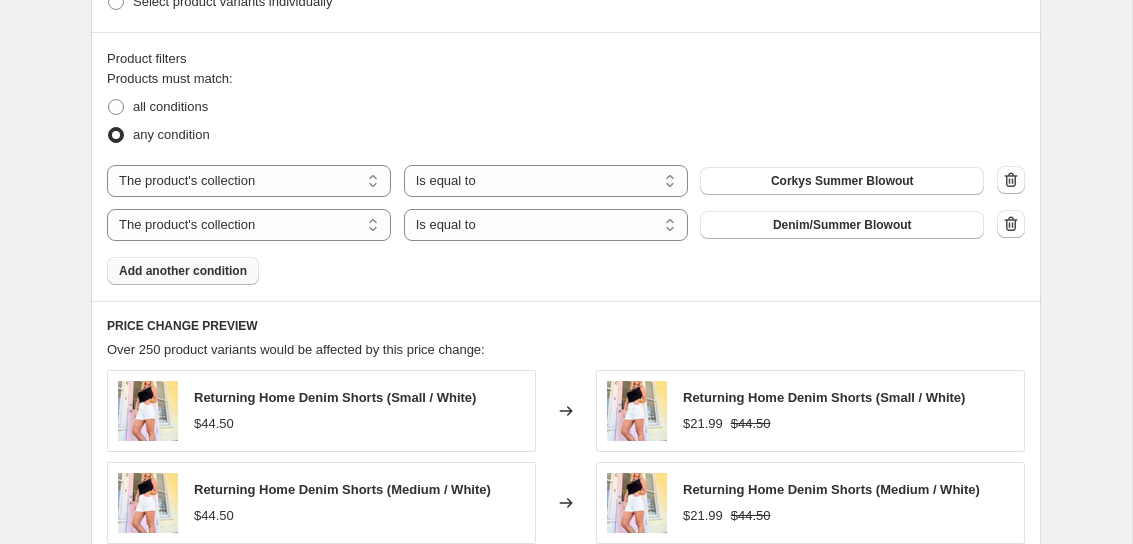 scroll, scrollTop: 1079, scrollLeft: 0, axis: vertical 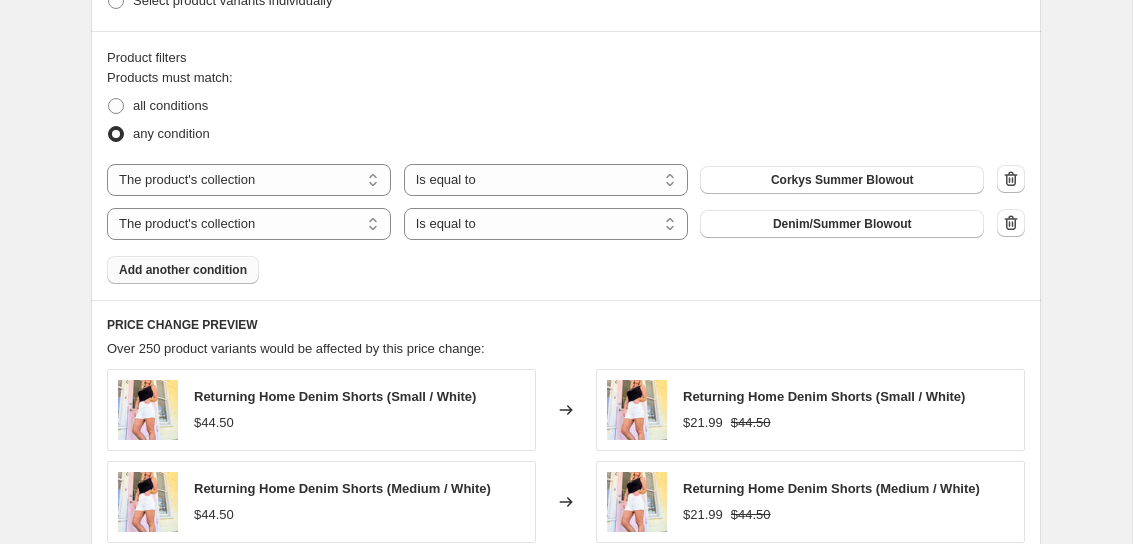 click on "Add another condition" at bounding box center (183, 270) 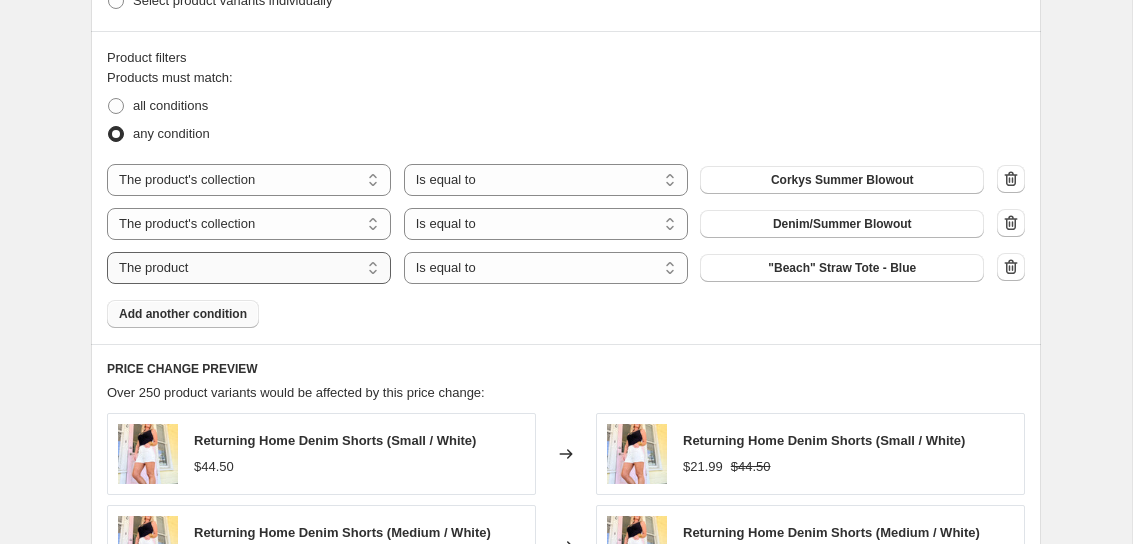 click on "The product The product's collection The product's tag The product's vendor The product's type The product's status The variant's title Inventory quantity" at bounding box center [249, 268] 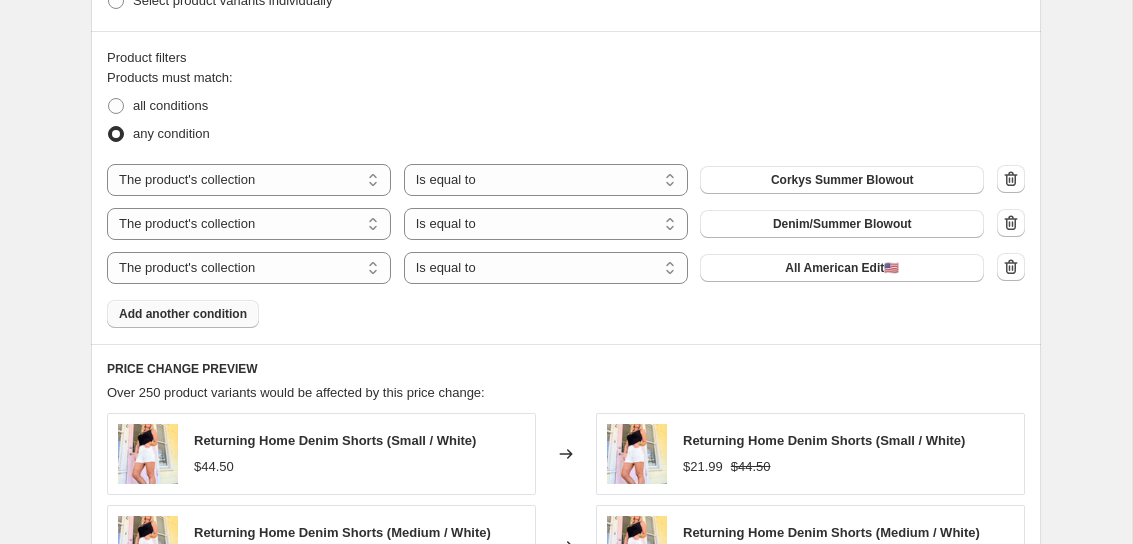 click on "All American Edit🇺🇲" at bounding box center [842, 268] 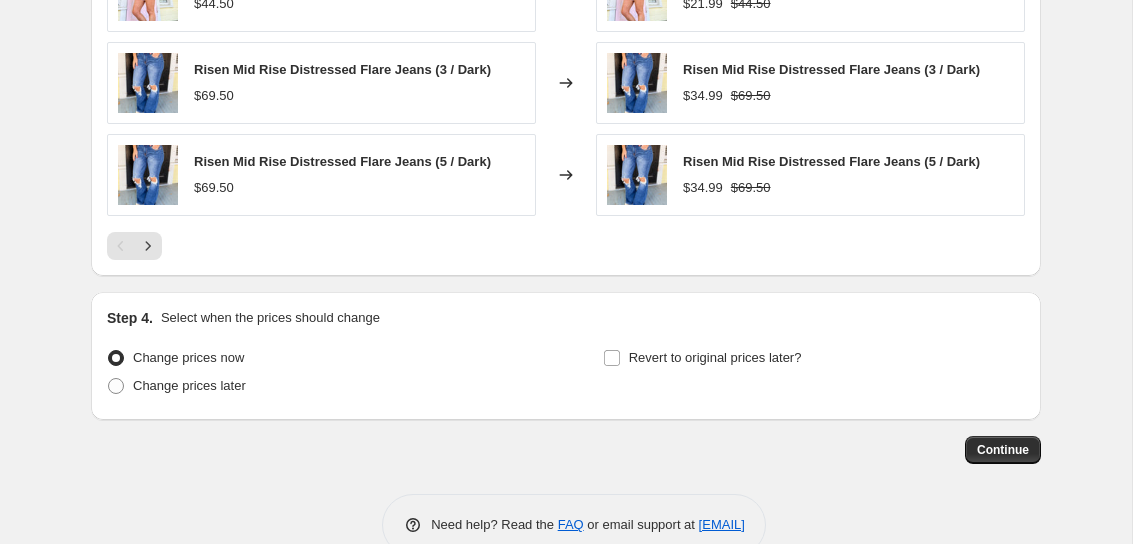 scroll, scrollTop: 1768, scrollLeft: 0, axis: vertical 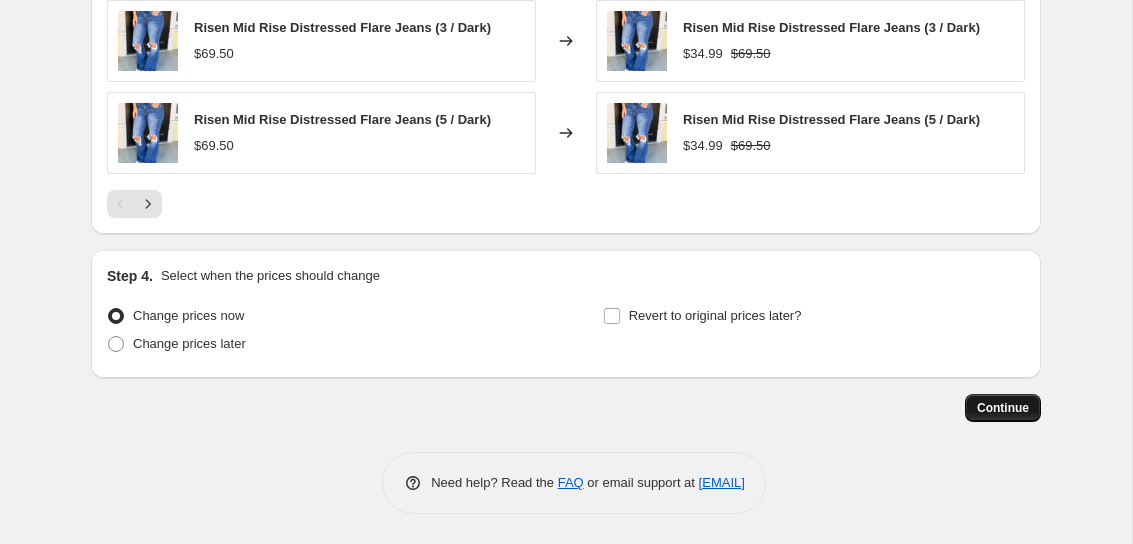 click on "Continue" at bounding box center [1003, 408] 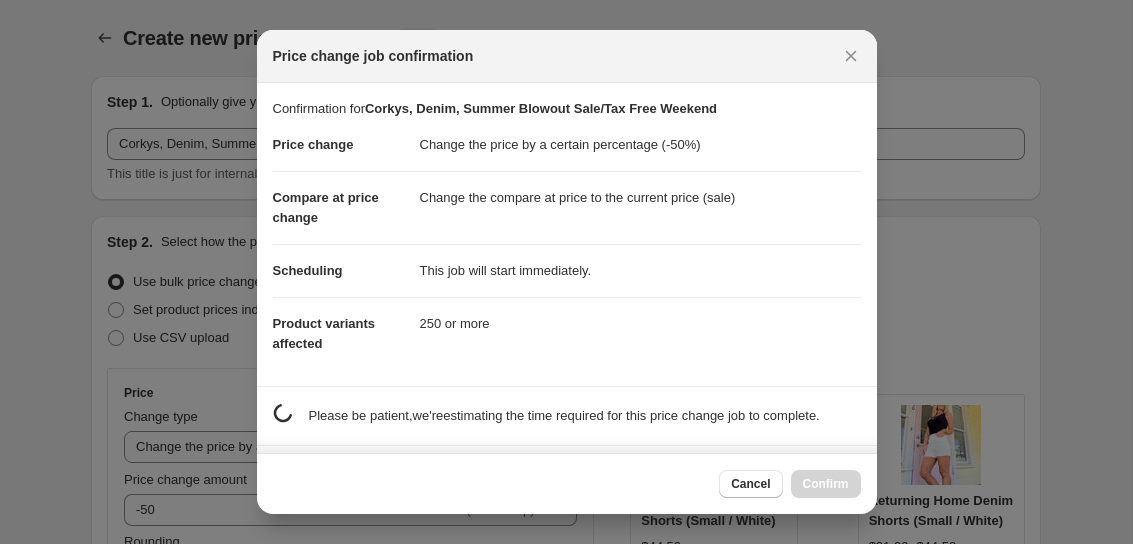 scroll, scrollTop: 0, scrollLeft: 0, axis: both 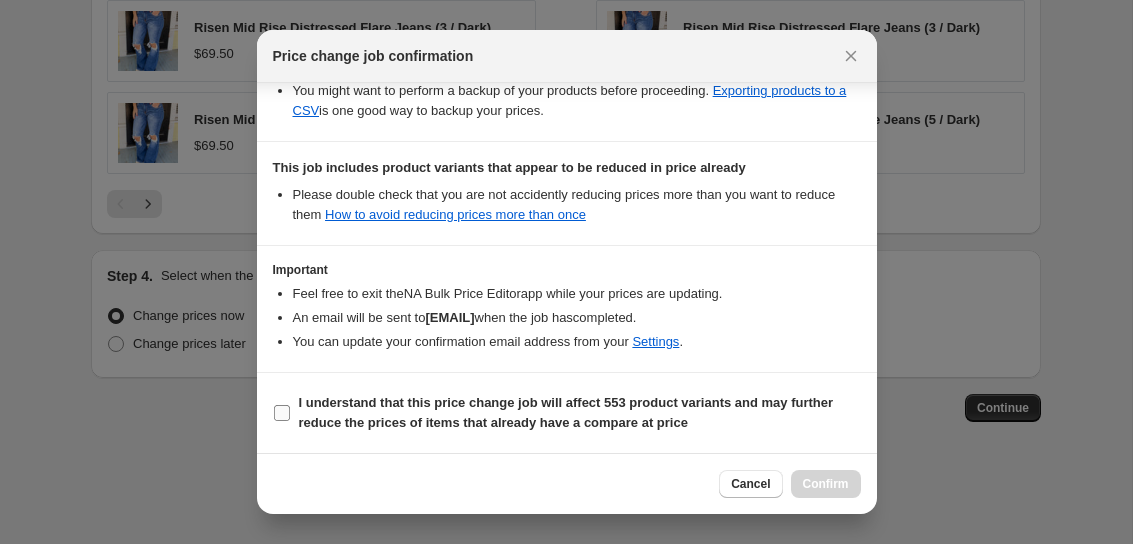 click on "I understand that this price change job will affect 553 product variants and may further reduce the prices of items that already have a compare at price" at bounding box center (580, 413) 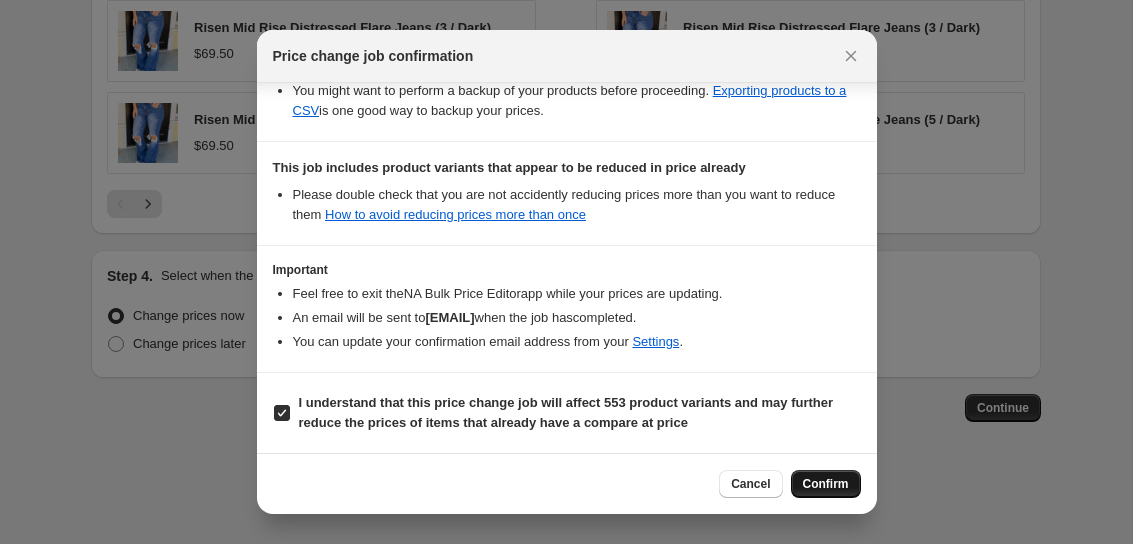 click on "Confirm" at bounding box center [826, 484] 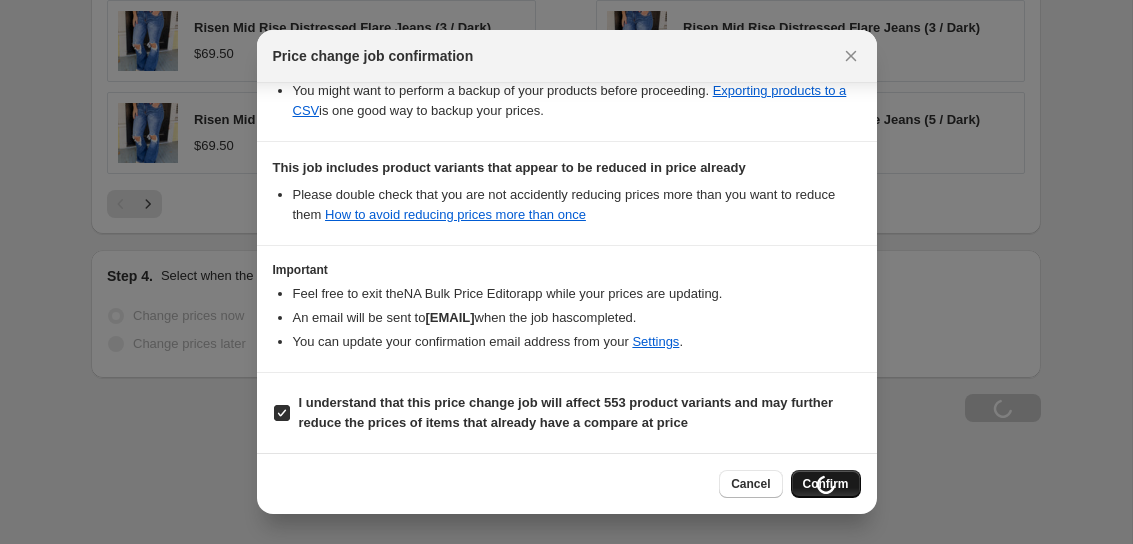 scroll, scrollTop: 1836, scrollLeft: 0, axis: vertical 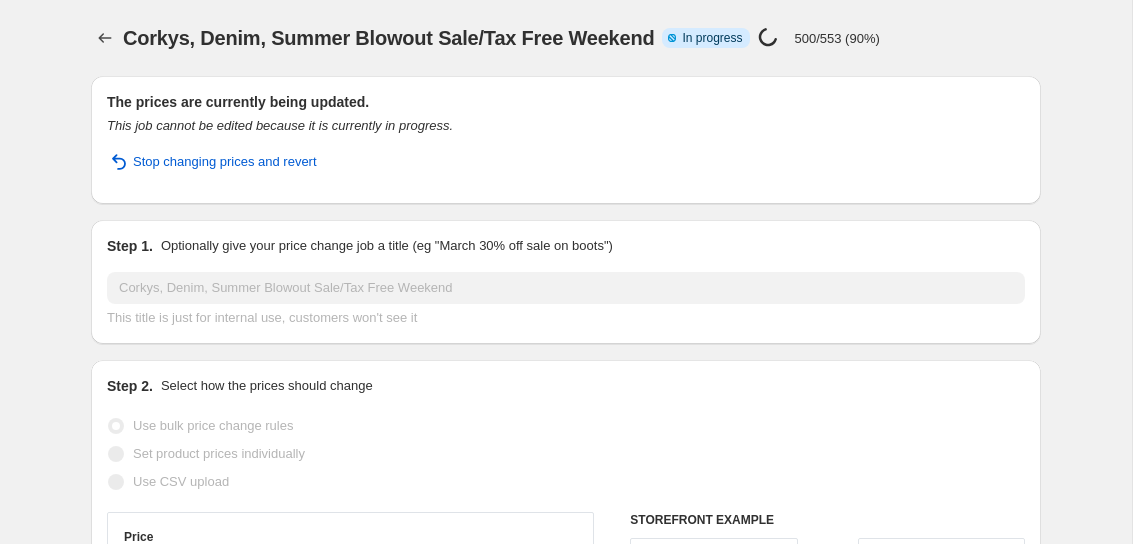 select on "percentage" 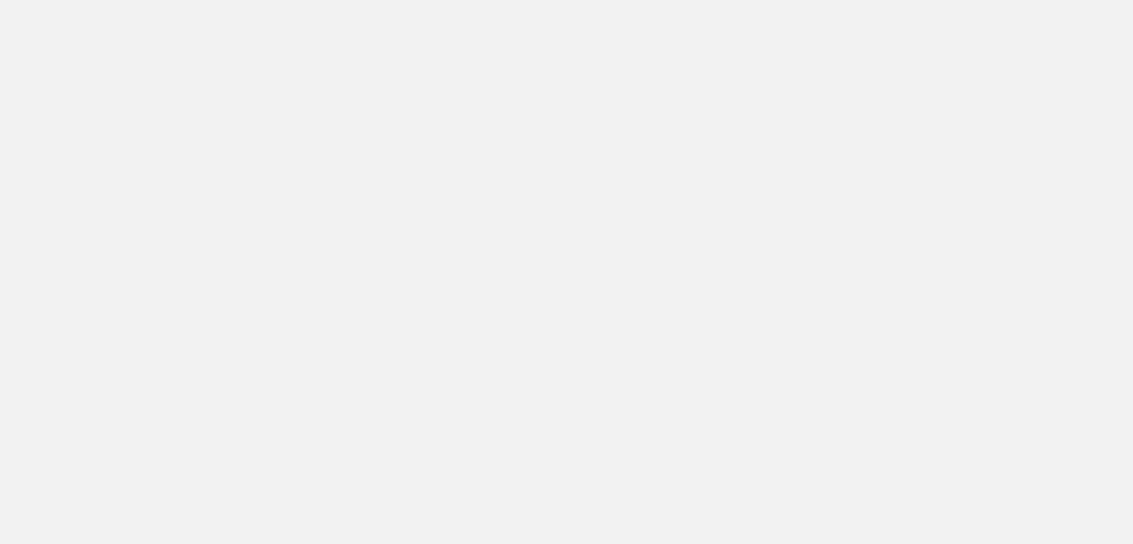 scroll, scrollTop: 0, scrollLeft: 0, axis: both 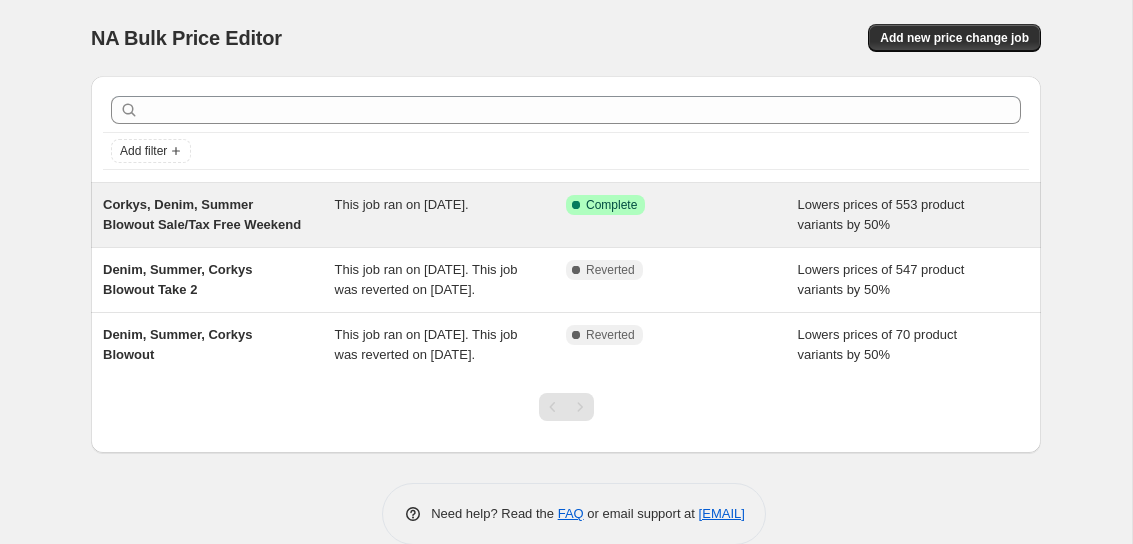 click on "Success Complete Complete" at bounding box center (682, 215) 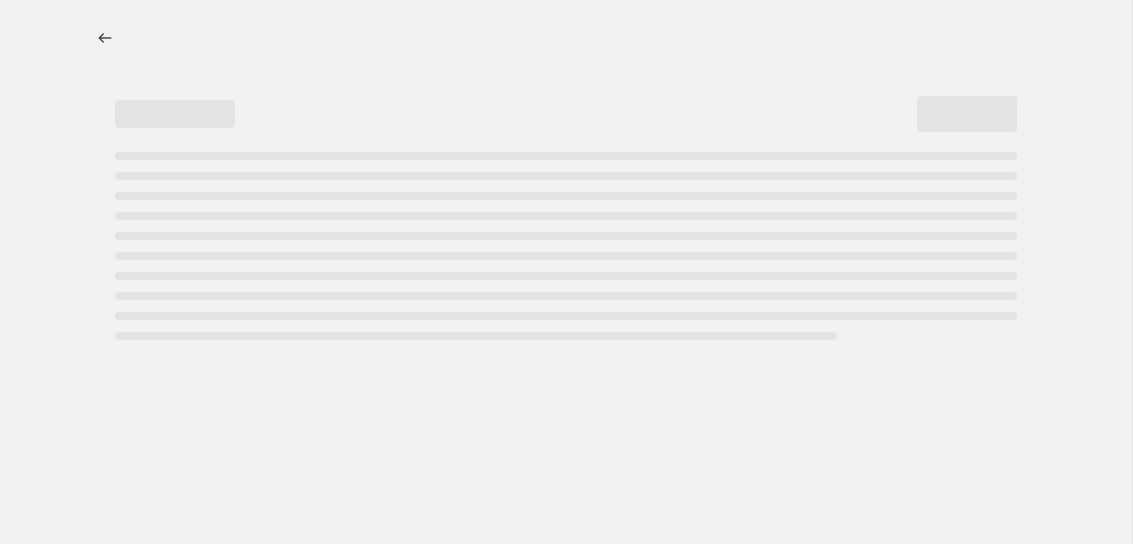 select on "percentage" 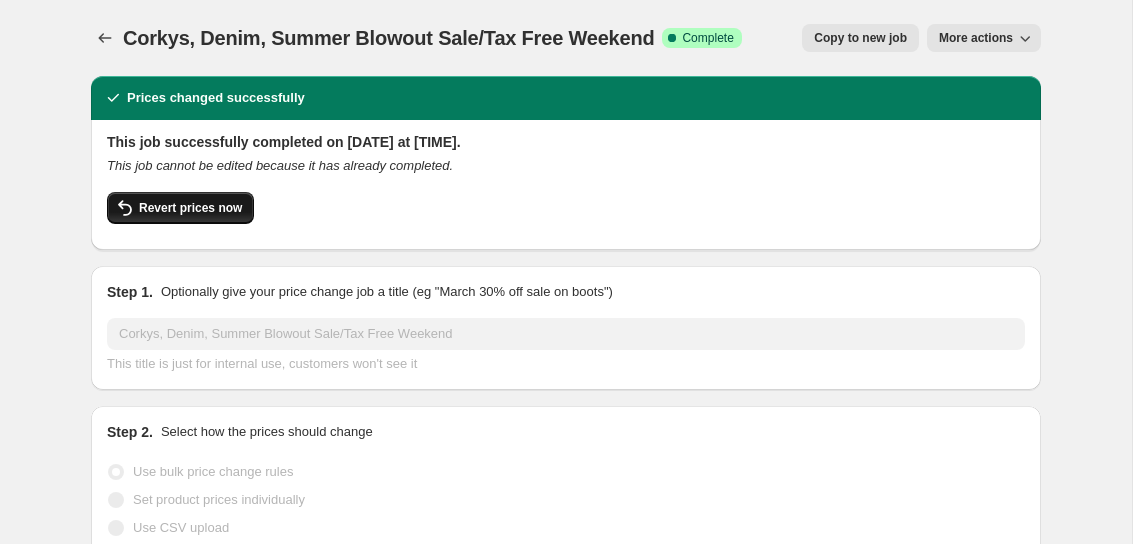 click on "Revert prices now" at bounding box center [190, 208] 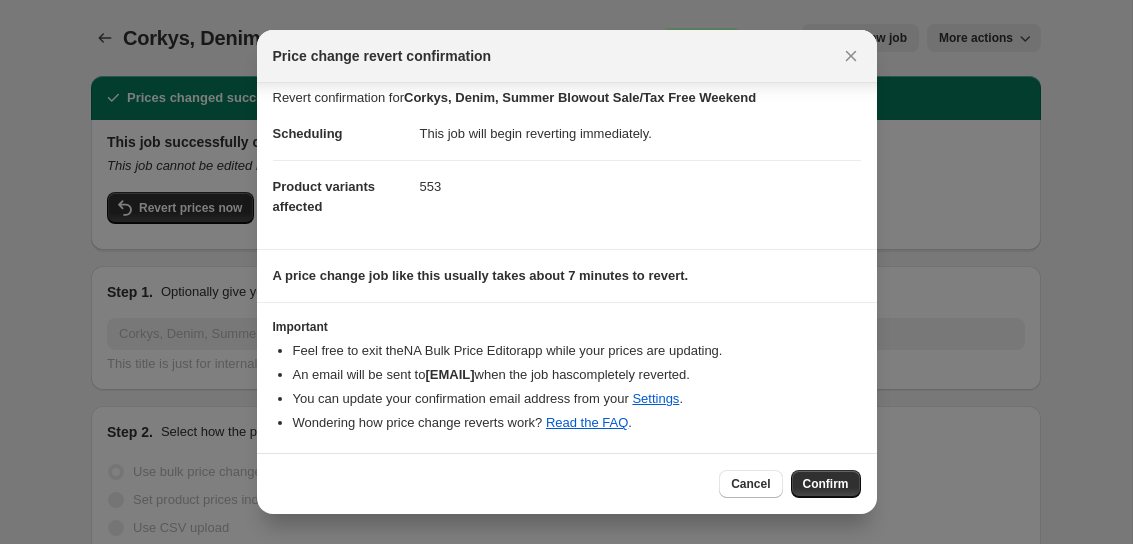 scroll, scrollTop: 31, scrollLeft: 0, axis: vertical 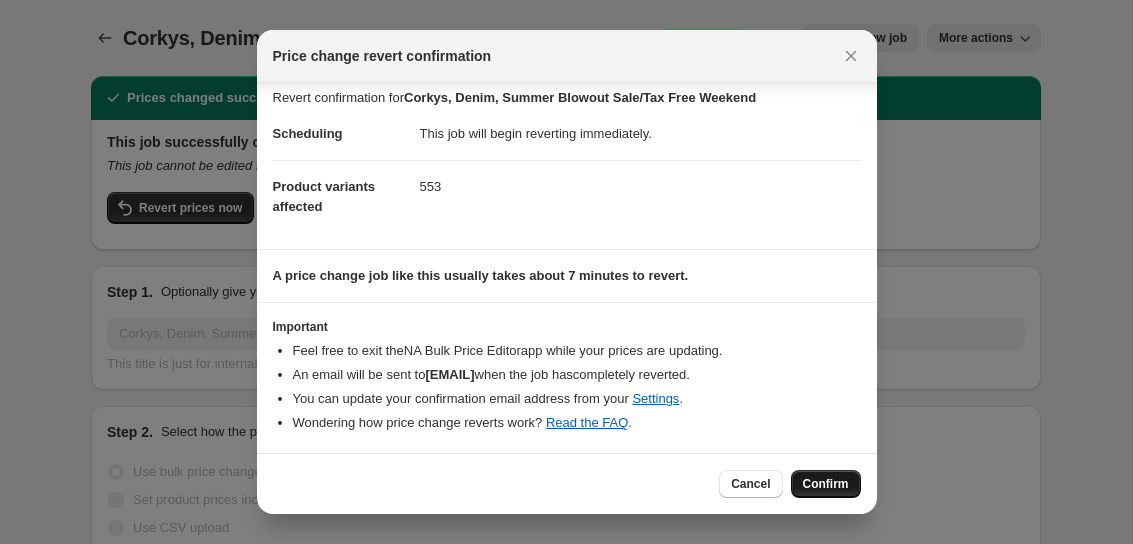click on "Confirm" at bounding box center [826, 484] 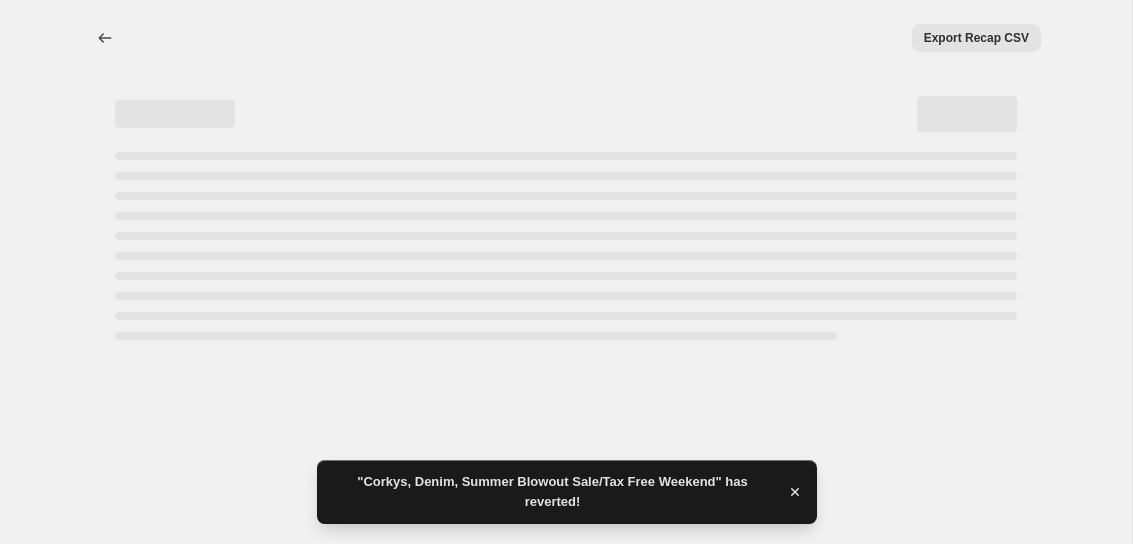 select on "percentage" 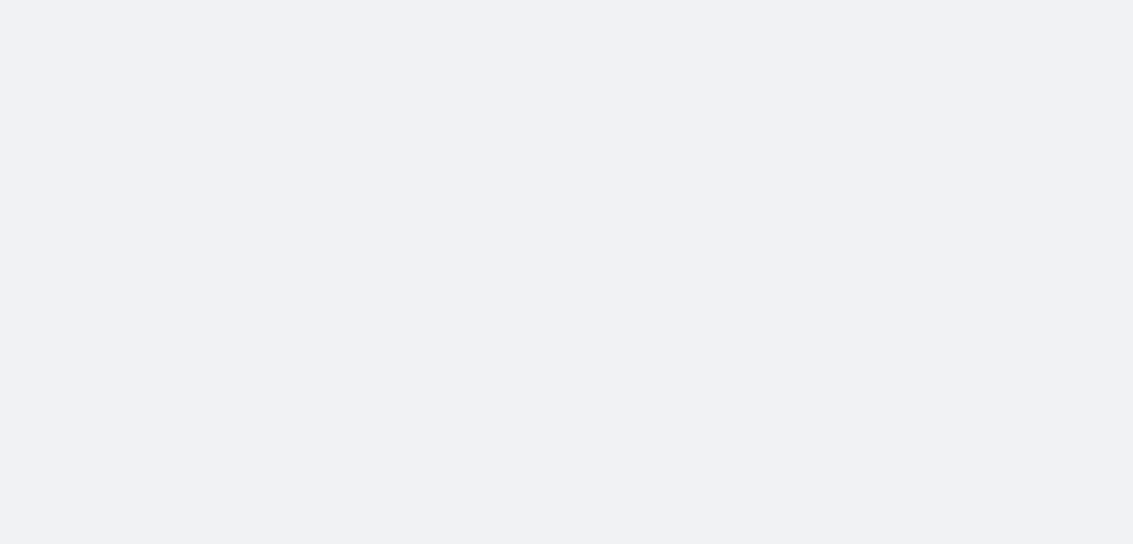 scroll, scrollTop: 0, scrollLeft: 0, axis: both 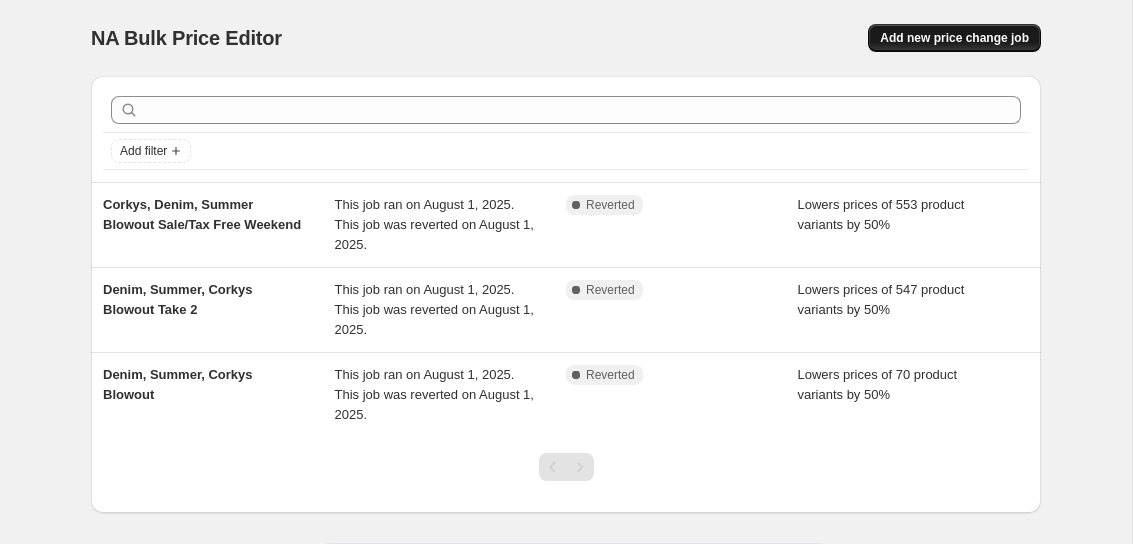 click on "Add new price change job" at bounding box center [954, 38] 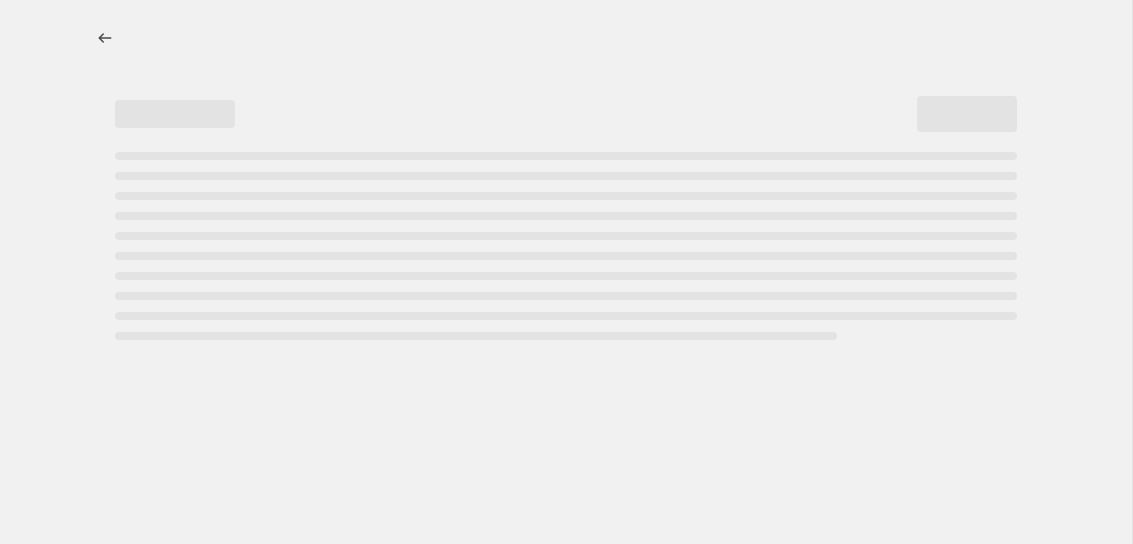 select on "percentage" 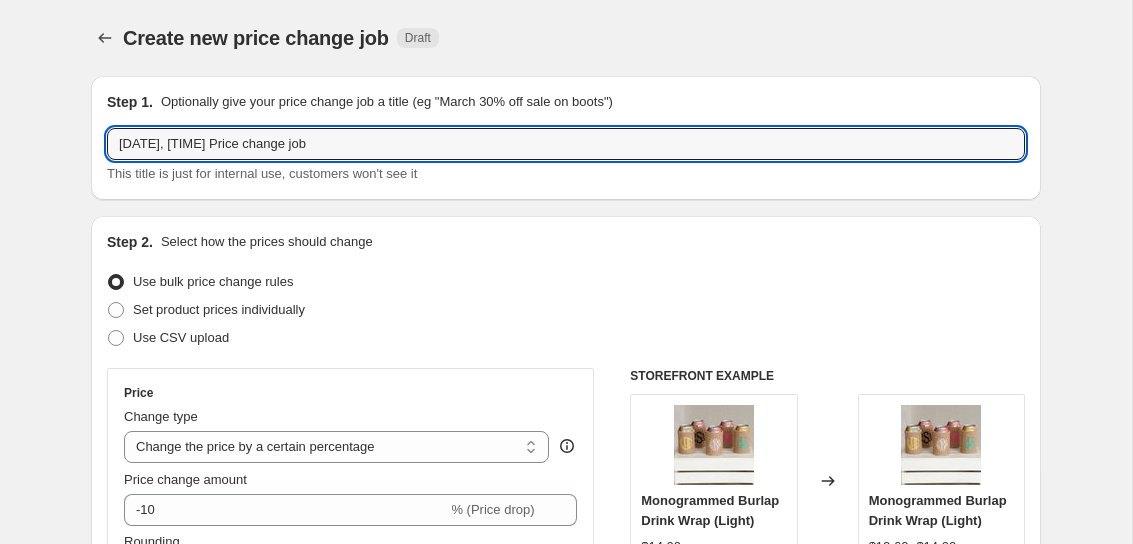 drag, startPoint x: 383, startPoint y: 143, endPoint x: 88, endPoint y: 145, distance: 295.00677 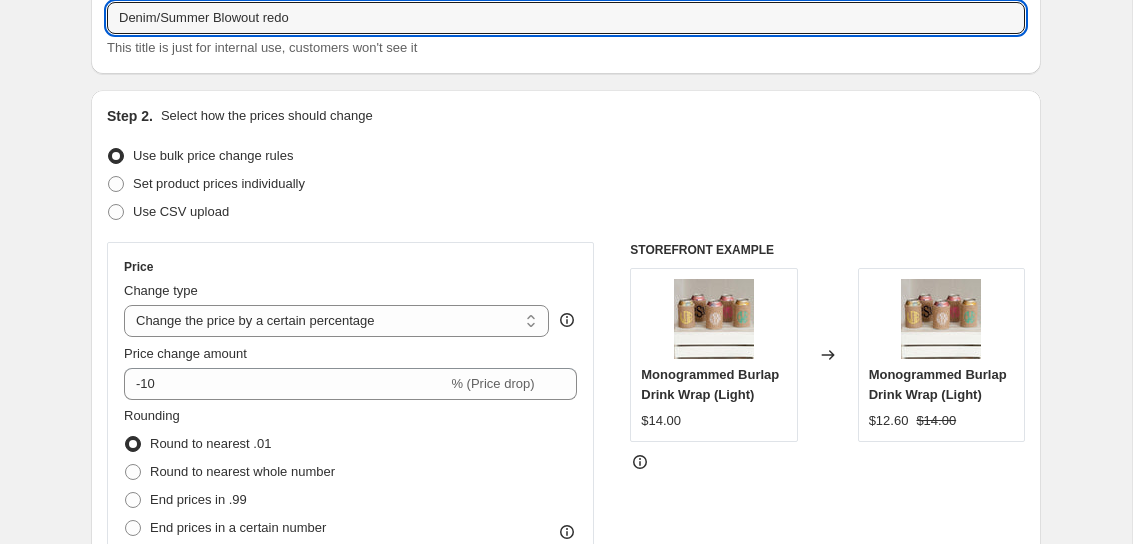 scroll, scrollTop: 150, scrollLeft: 0, axis: vertical 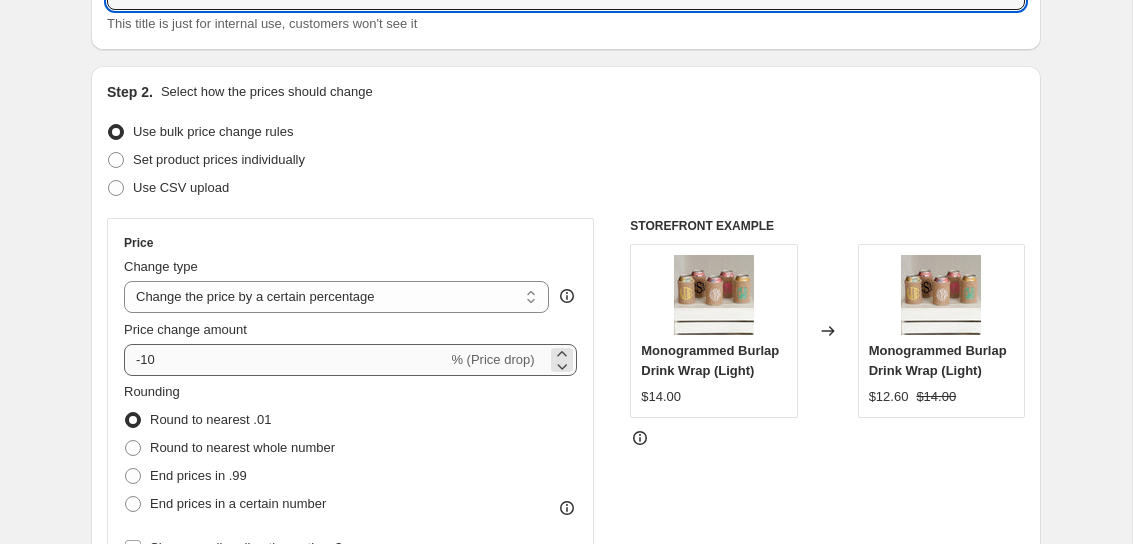 type on "Denim/Summer Blowout redo" 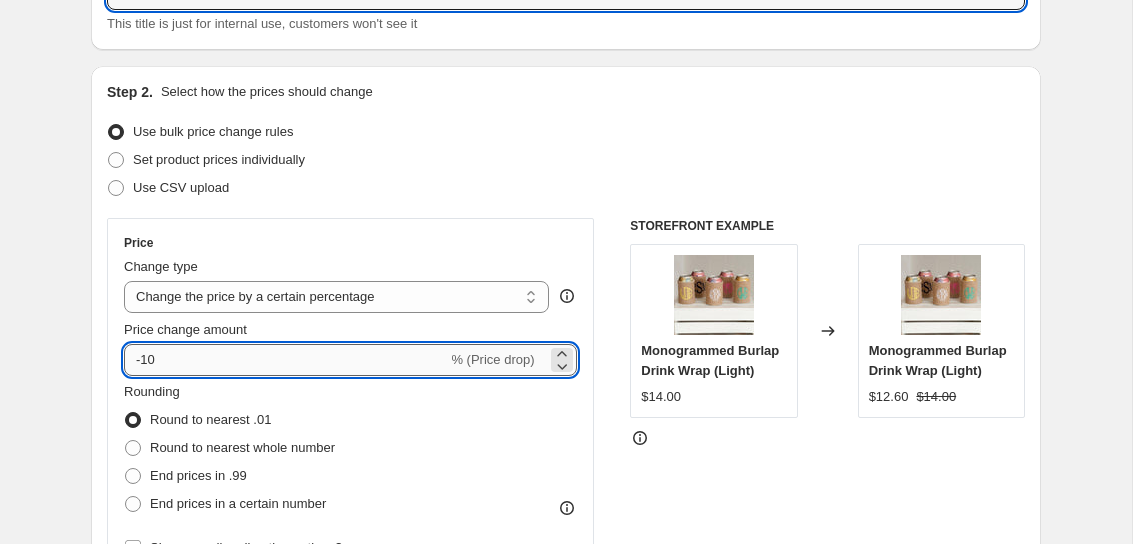 click on "-10" at bounding box center (285, 360) 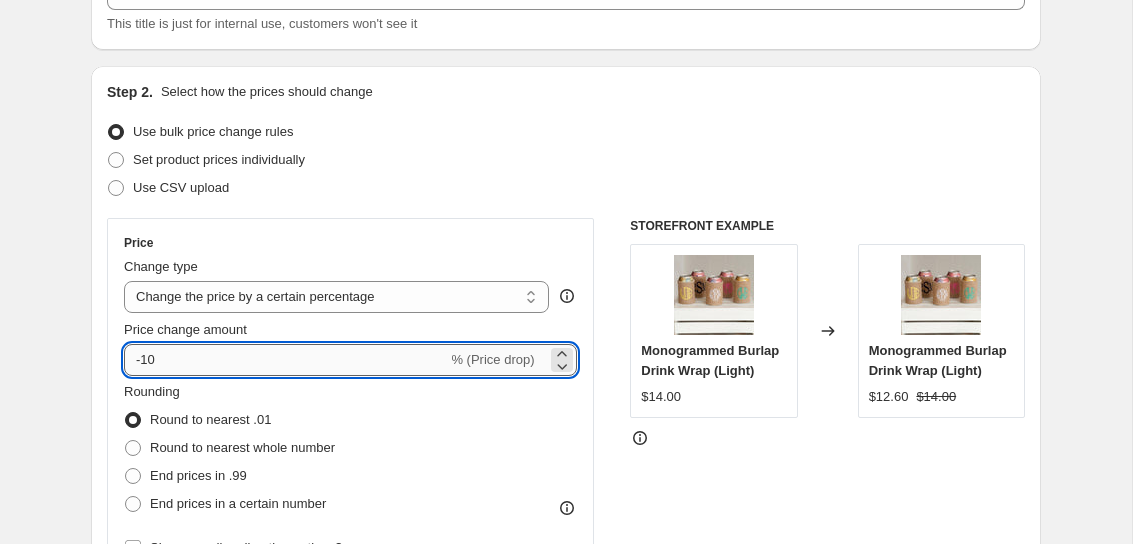 type on "-1" 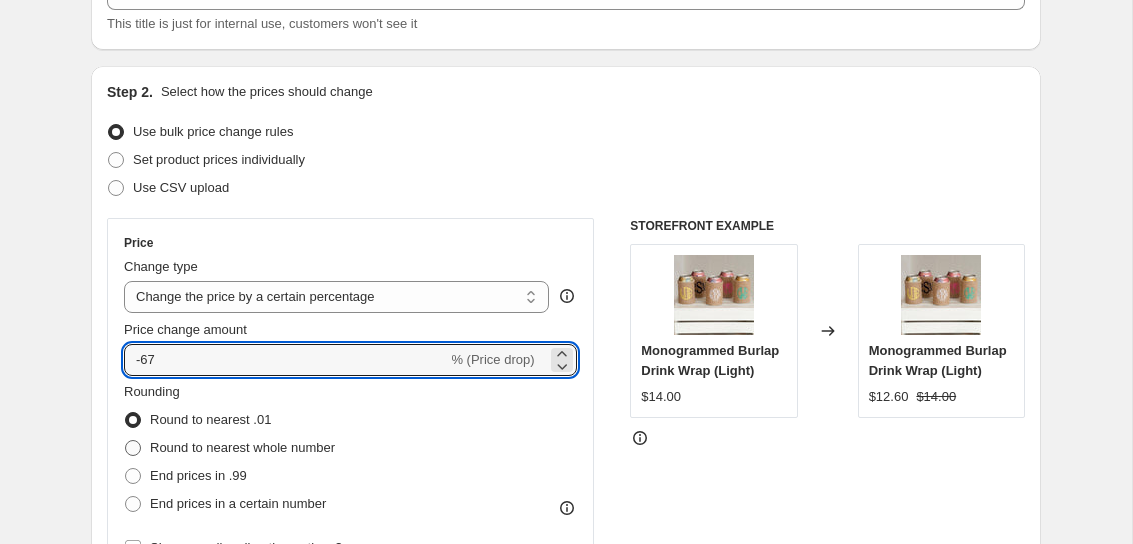 type on "-67" 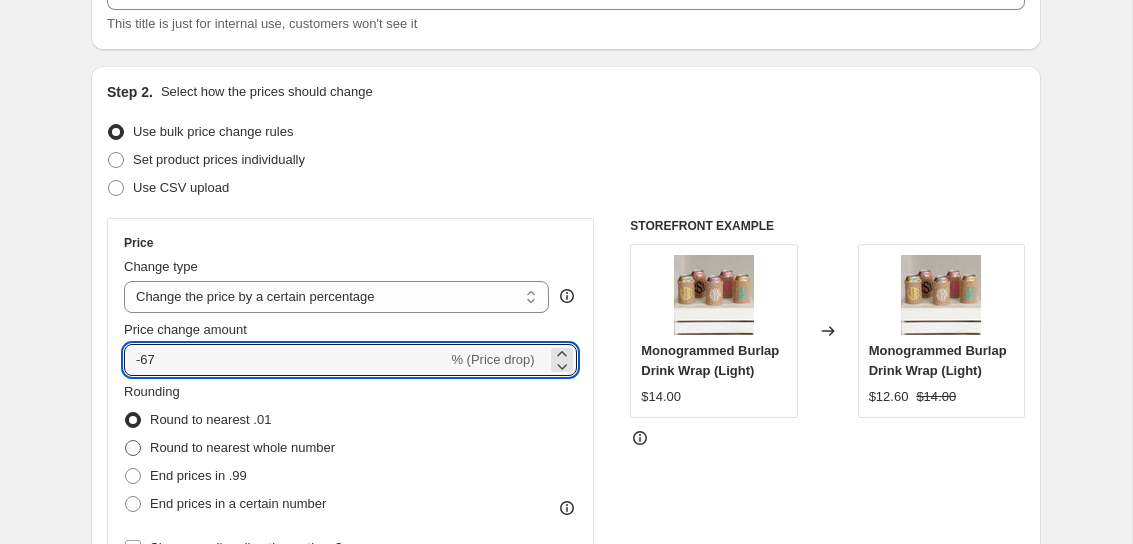 radio on "true" 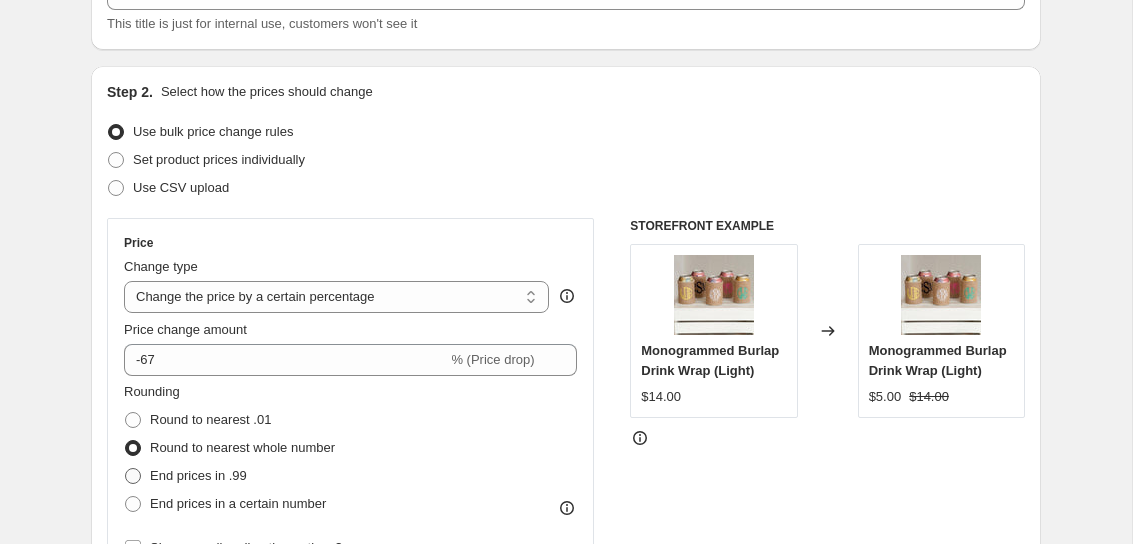 click on "End prices in .99" at bounding box center [198, 475] 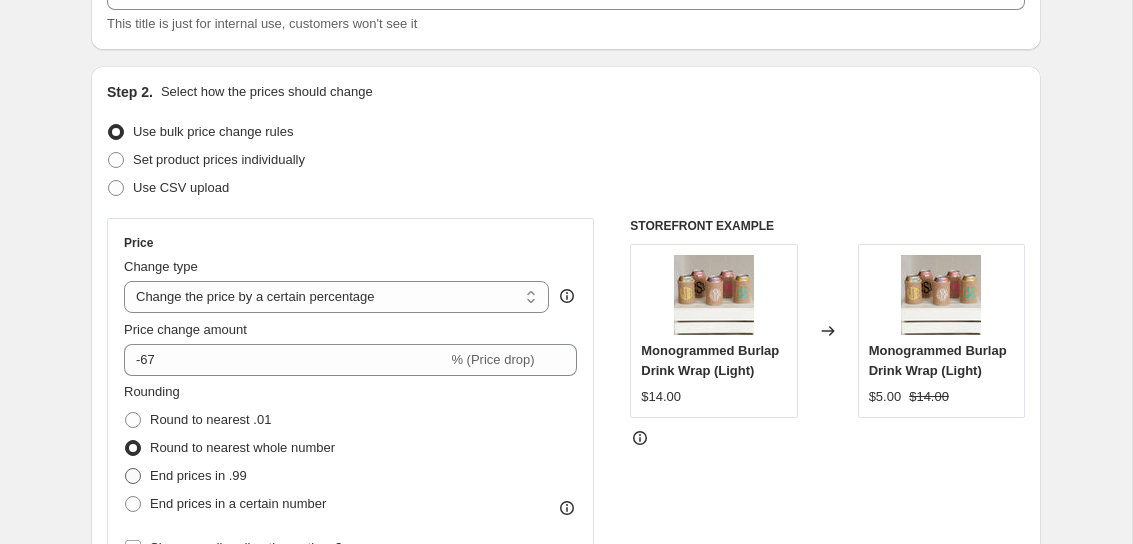 radio on "true" 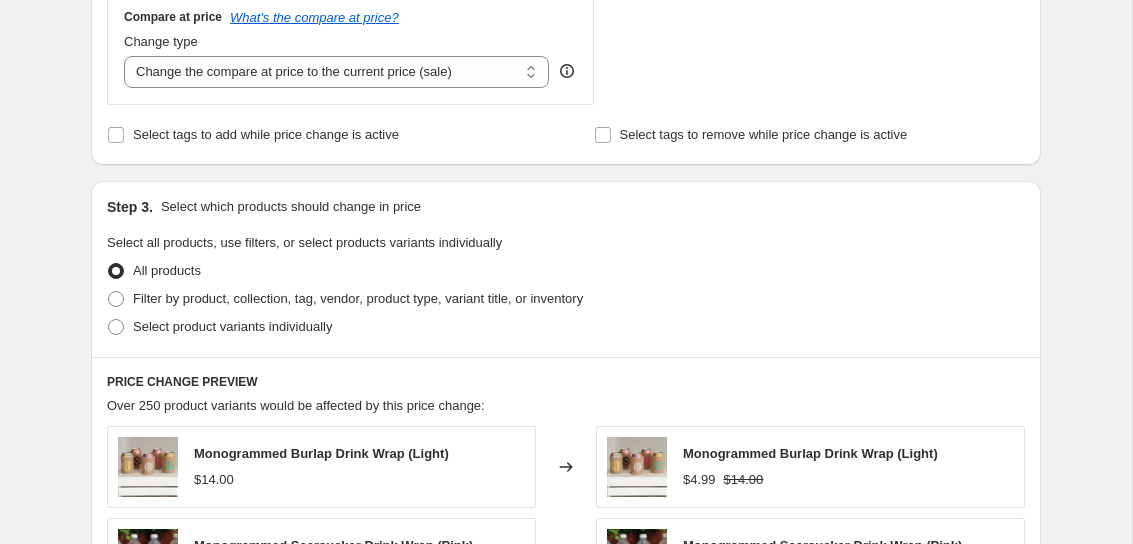 scroll, scrollTop: 757, scrollLeft: 0, axis: vertical 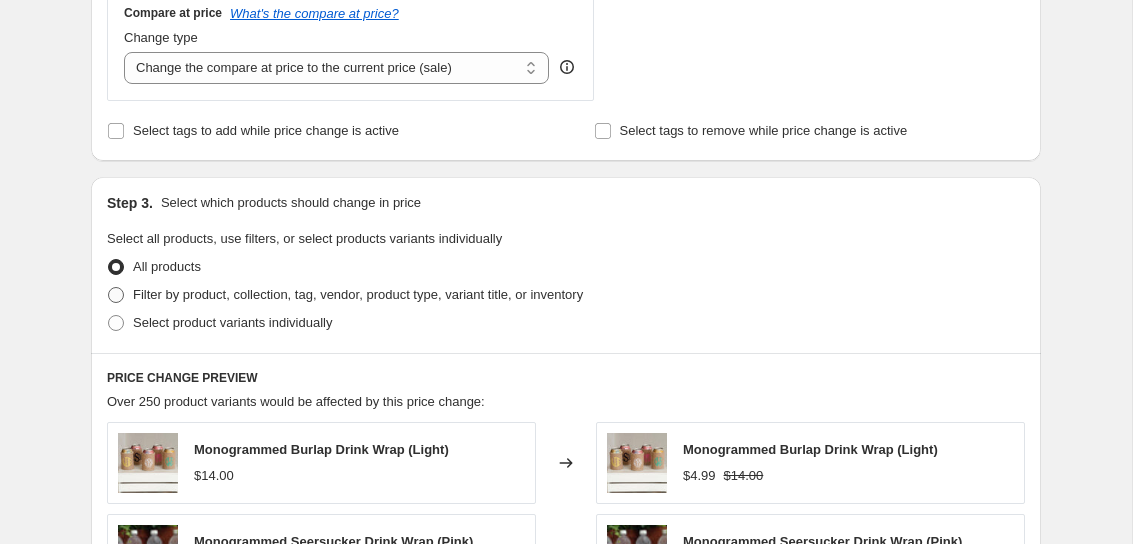 click on "Filter by product, collection, tag, vendor, product type, variant title, or inventory" at bounding box center [358, 294] 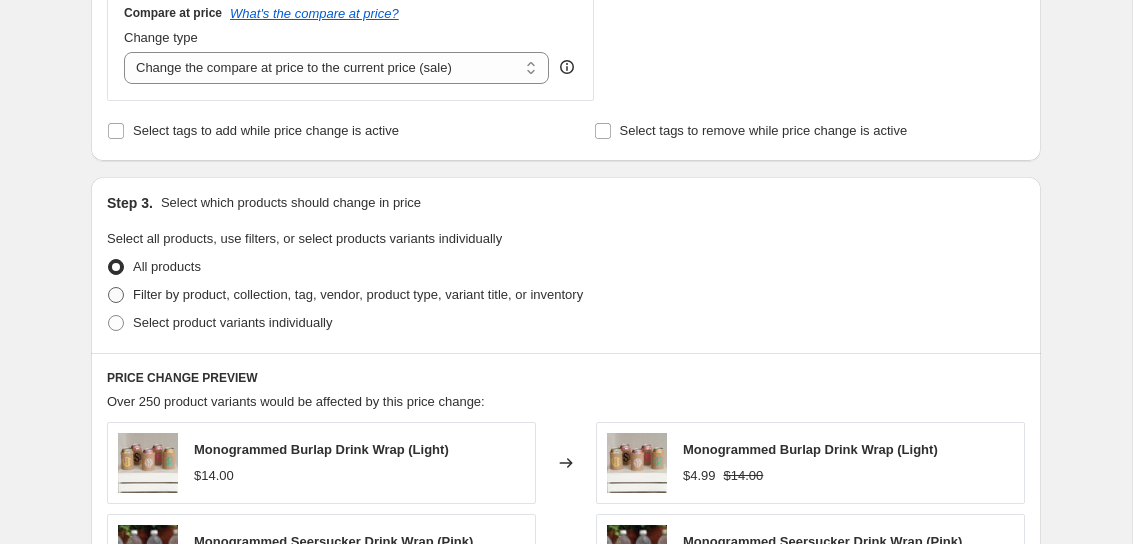 radio on "true" 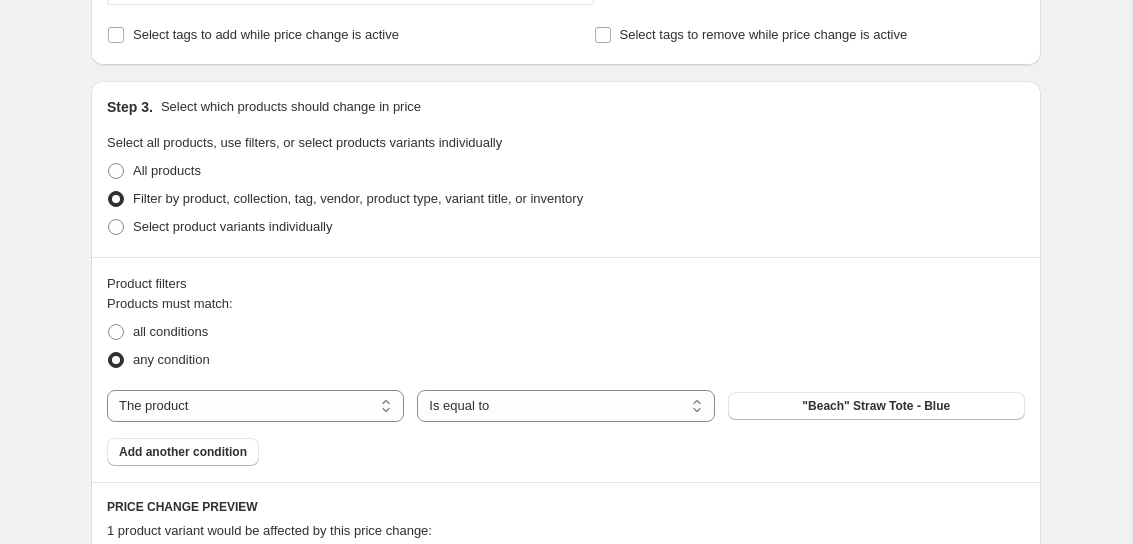 scroll, scrollTop: 868, scrollLeft: 0, axis: vertical 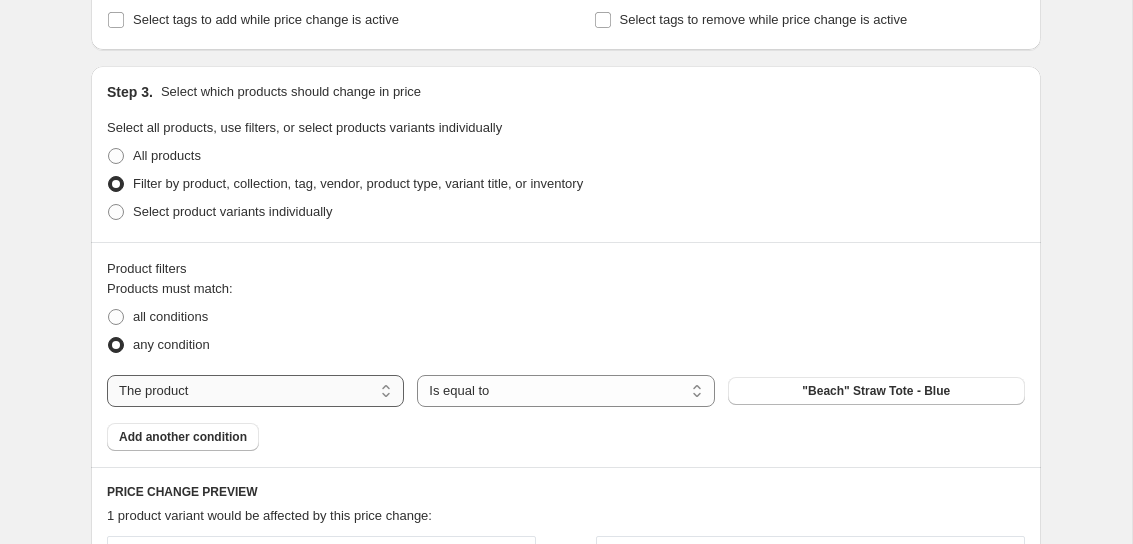 click on "The product The product's collection The product's tag The product's vendor The product's type The product's status The variant's title Inventory quantity" at bounding box center [255, 391] 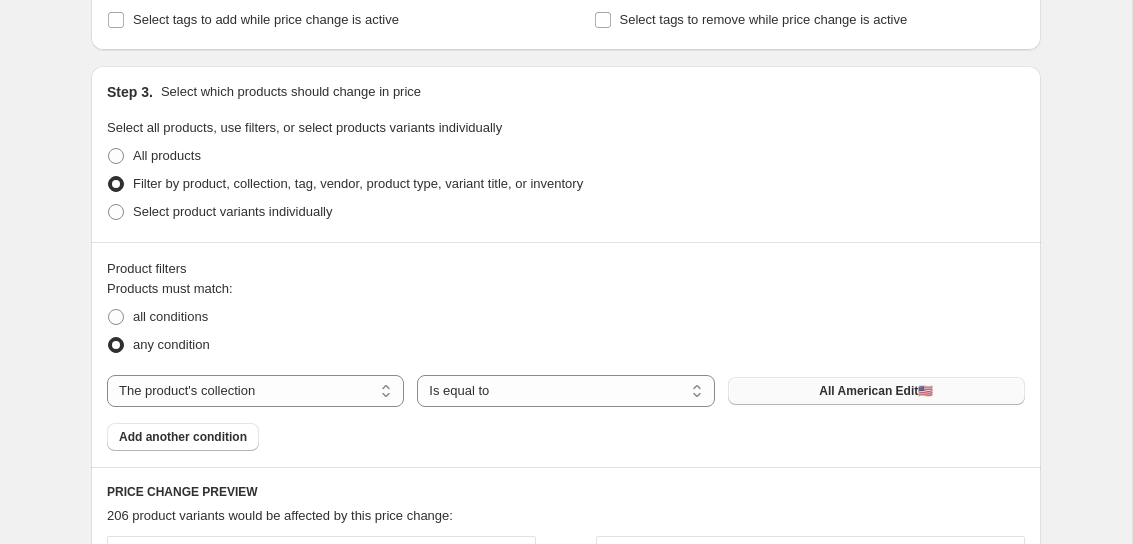 click on "All American Edit🇺🇲" at bounding box center (876, 391) 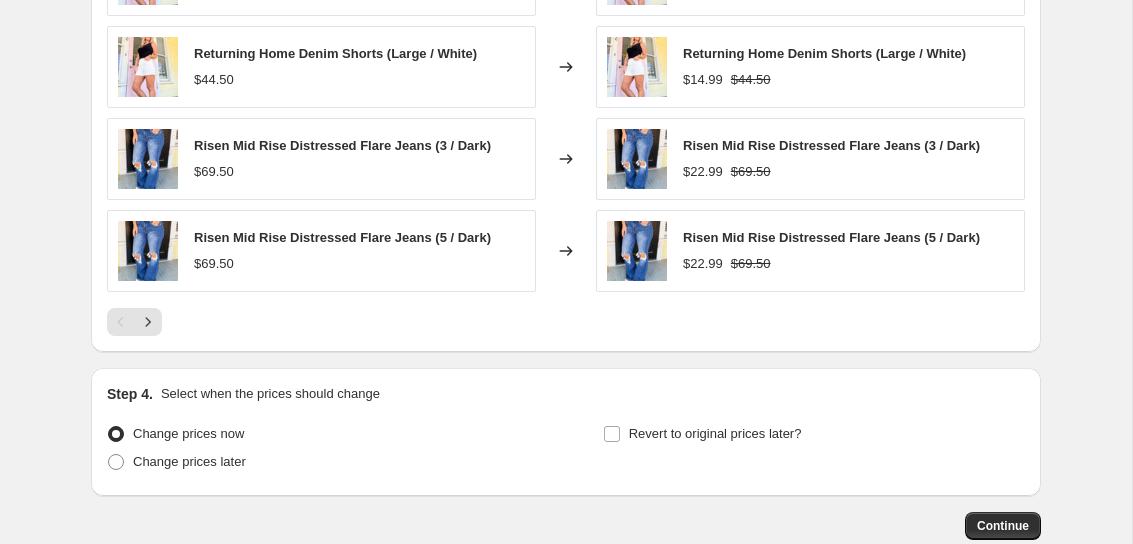 scroll, scrollTop: 1680, scrollLeft: 0, axis: vertical 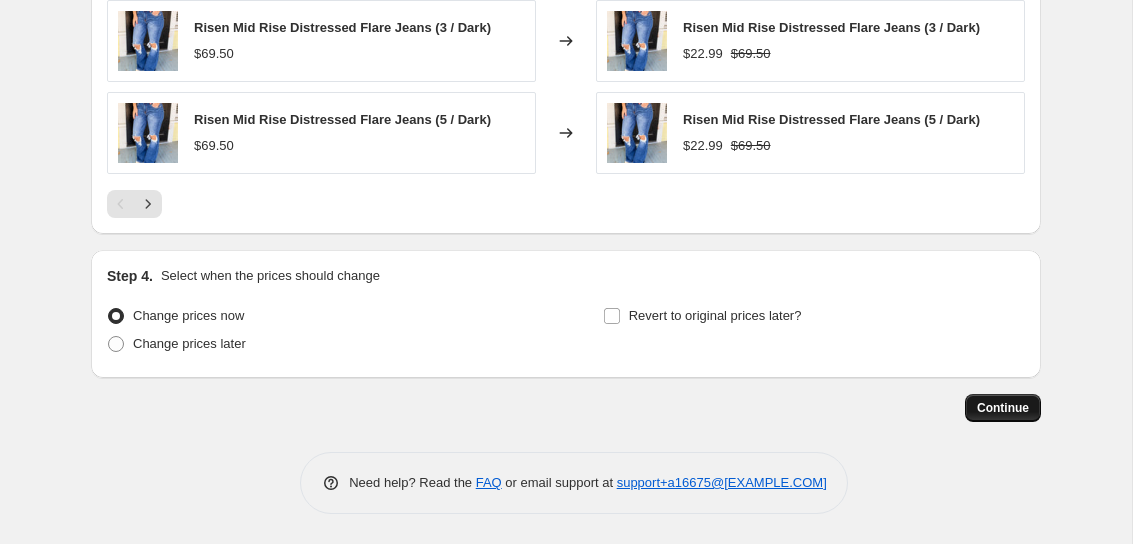 click on "Continue" at bounding box center [1003, 408] 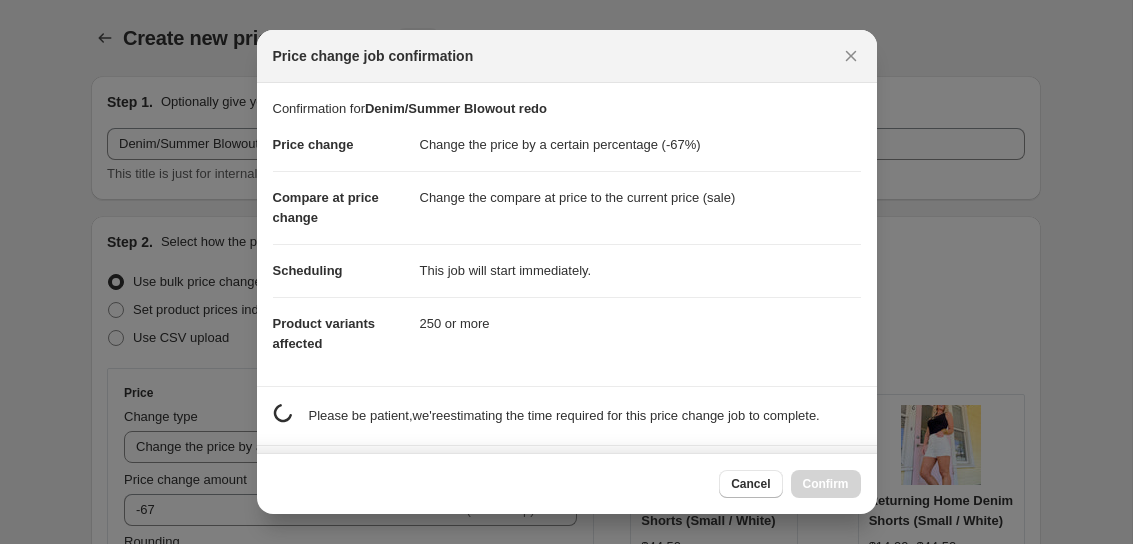 scroll, scrollTop: 1680, scrollLeft: 0, axis: vertical 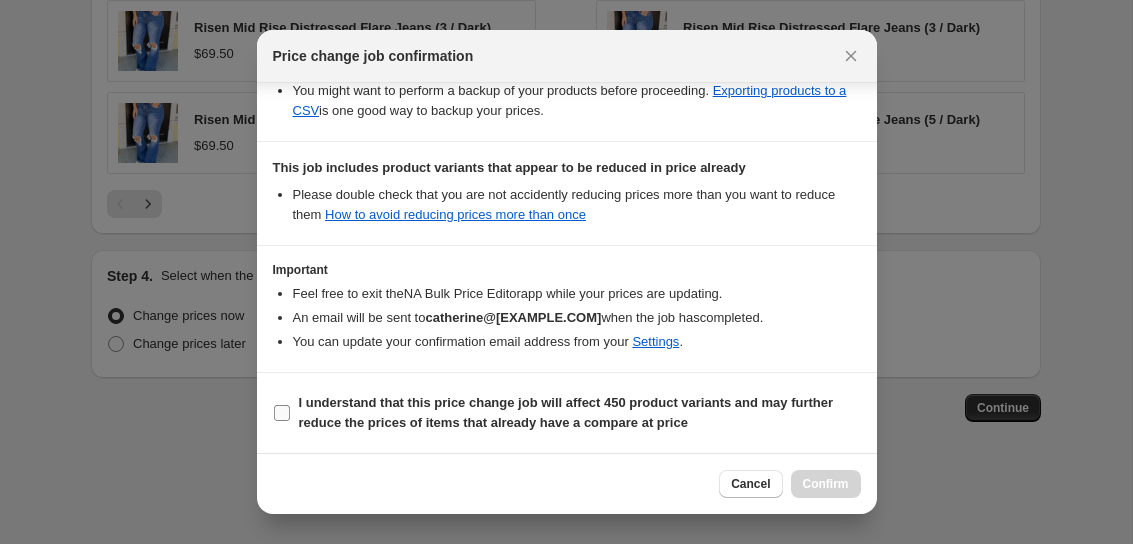 click on "I understand that this price change job will affect 450 product variants and may further reduce the prices of items that already have a compare at price" at bounding box center [566, 412] 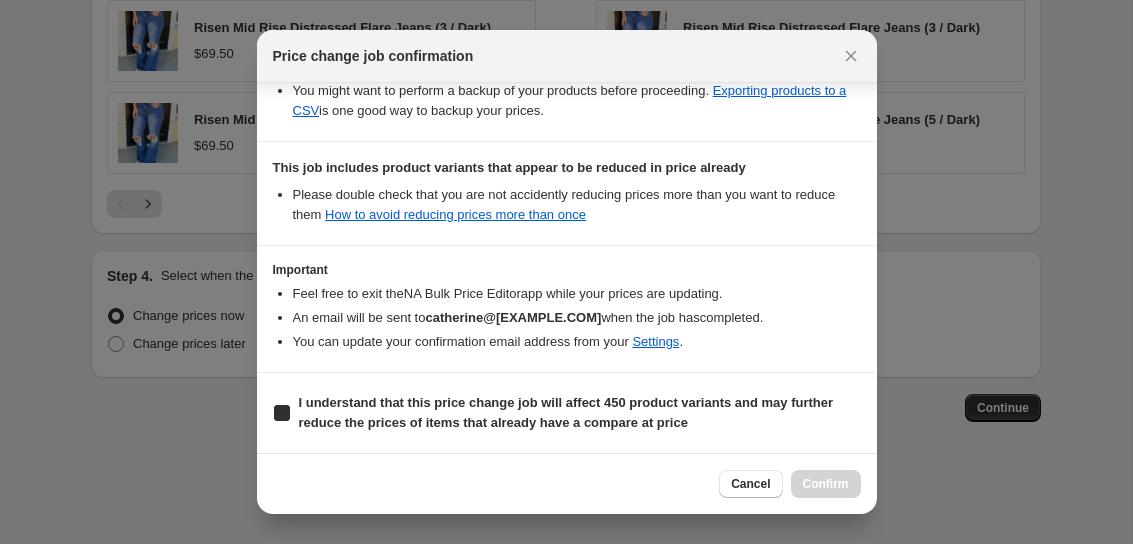 checkbox on "true" 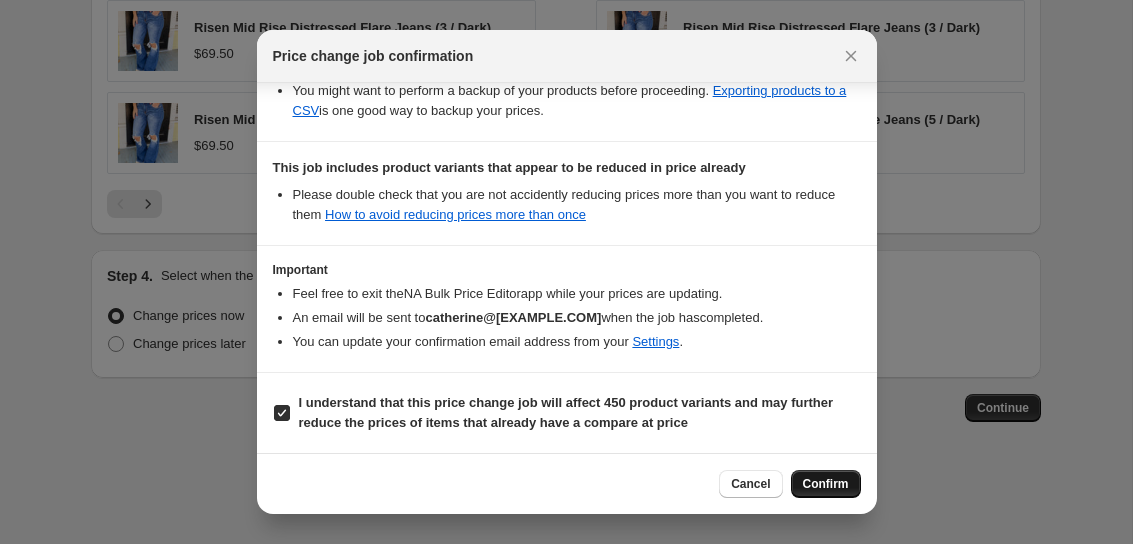 click on "Confirm" at bounding box center [826, 484] 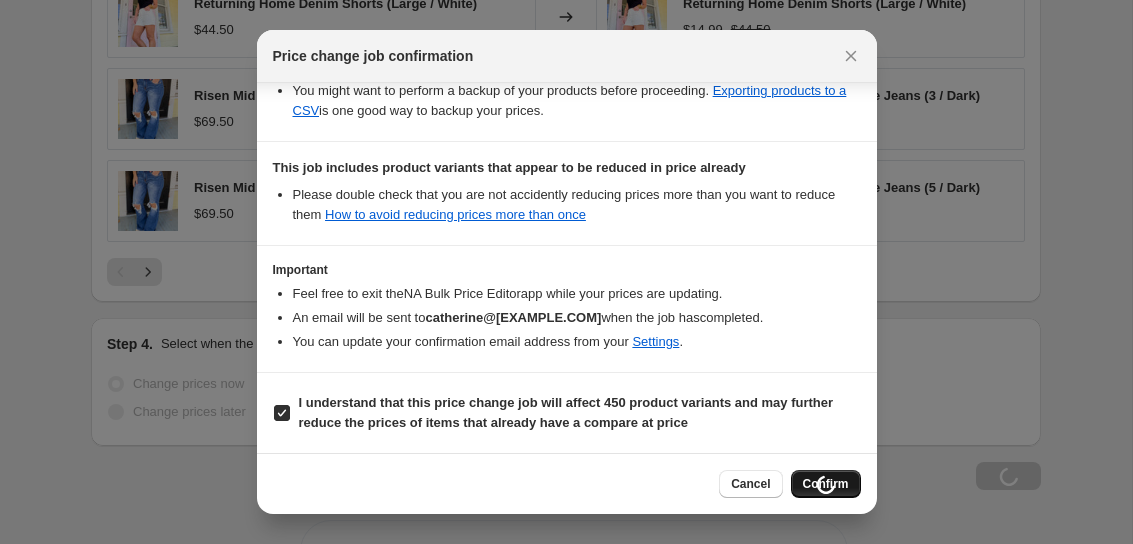 scroll, scrollTop: 1748, scrollLeft: 0, axis: vertical 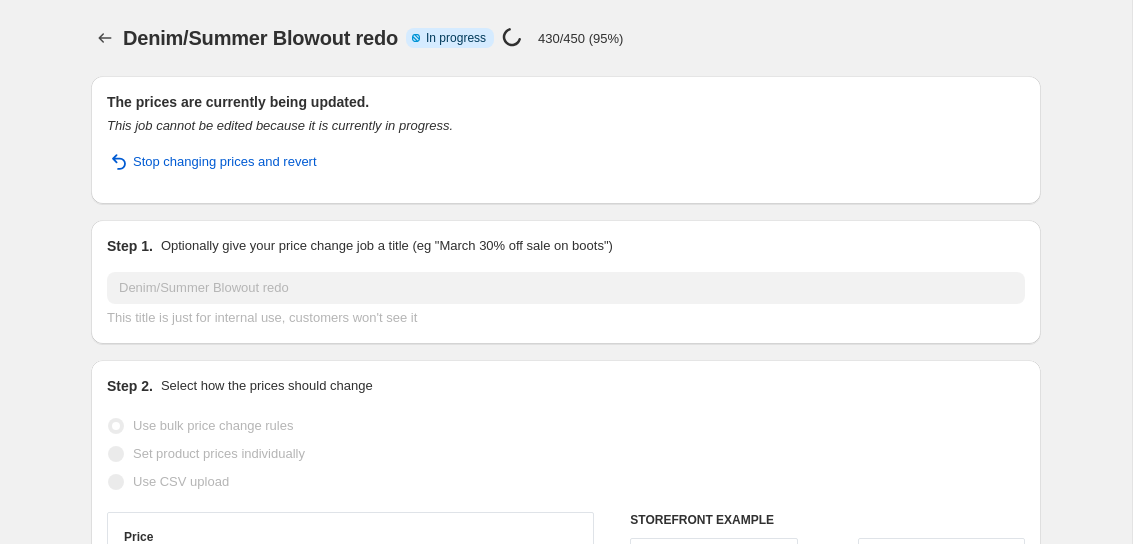 select on "percentage" 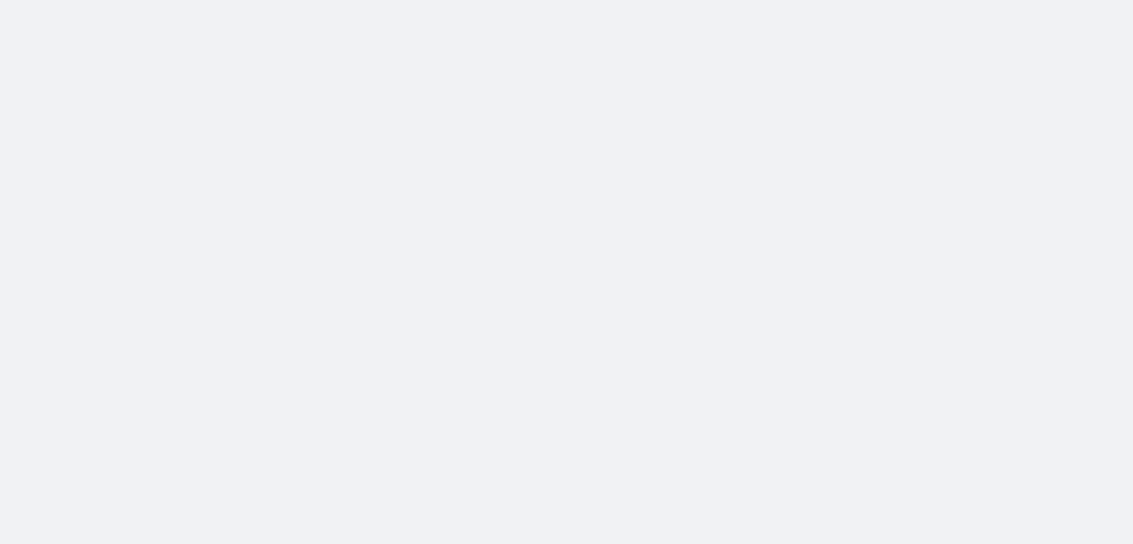scroll, scrollTop: 0, scrollLeft: 0, axis: both 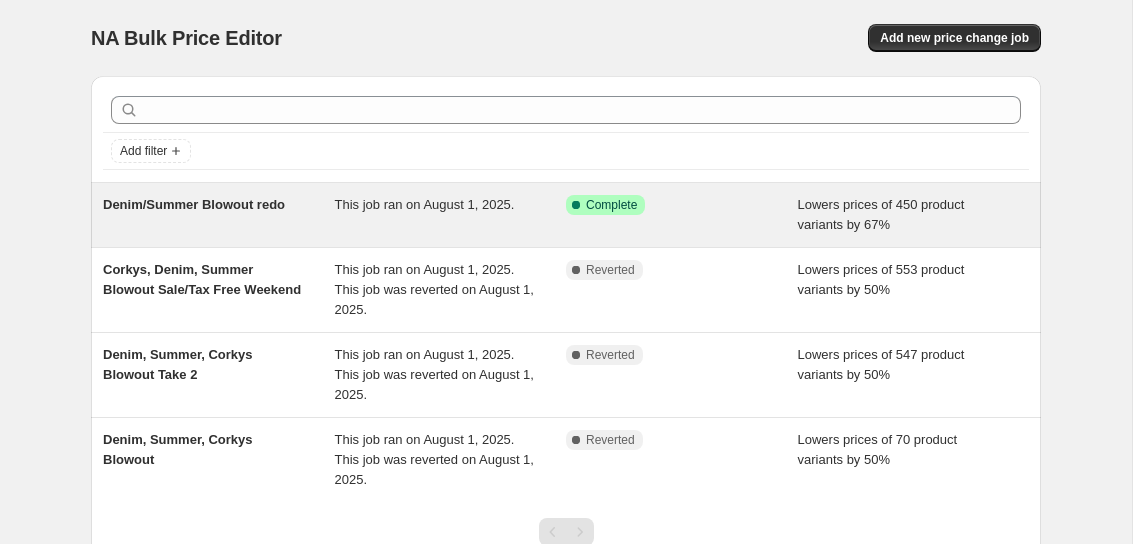 click on "This job ran on August 1, 2025." at bounding box center [451, 215] 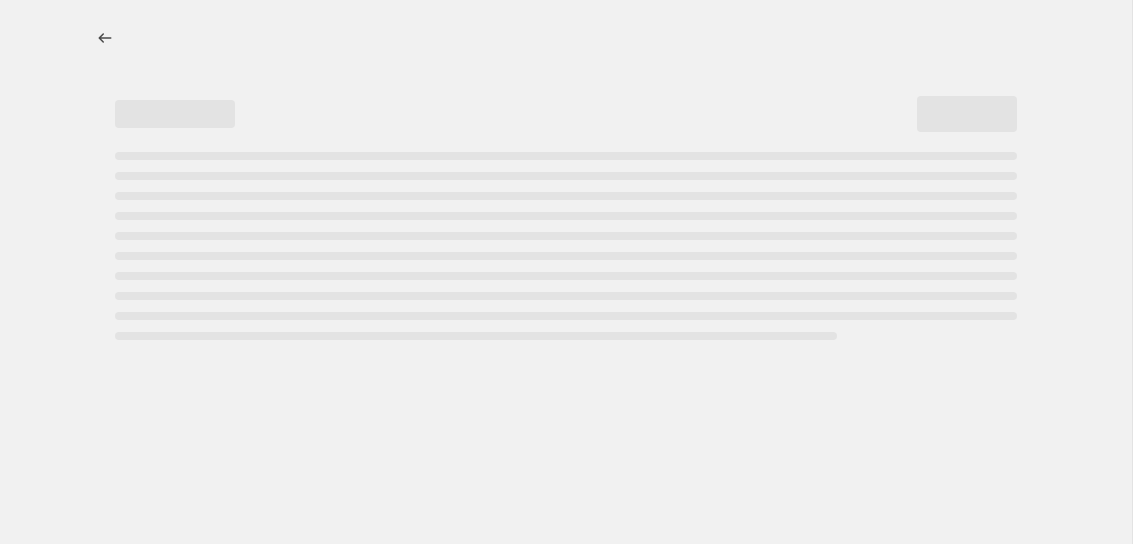 select on "percentage" 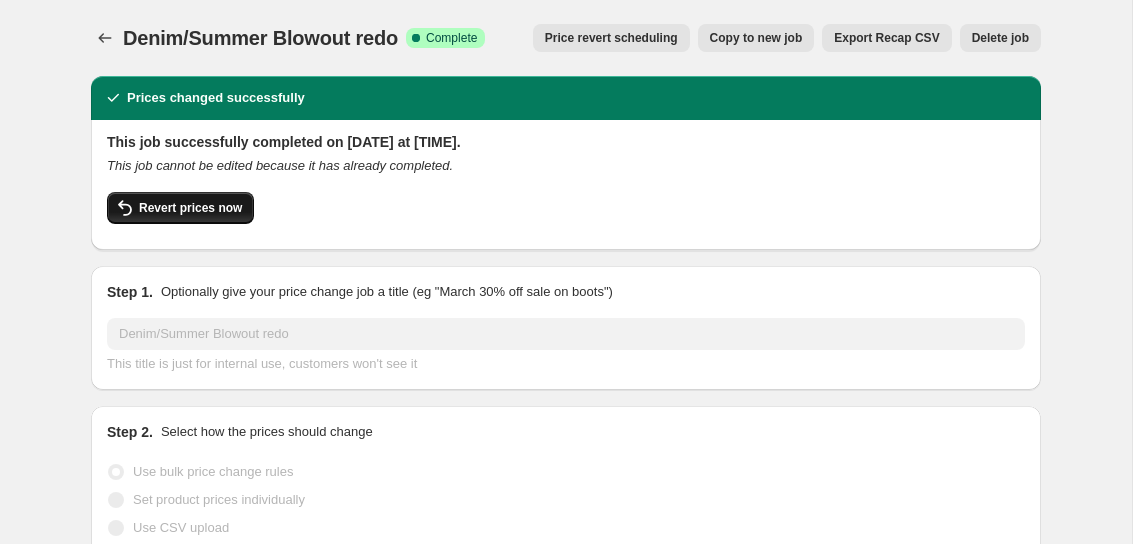 click on "Revert prices now" at bounding box center (190, 208) 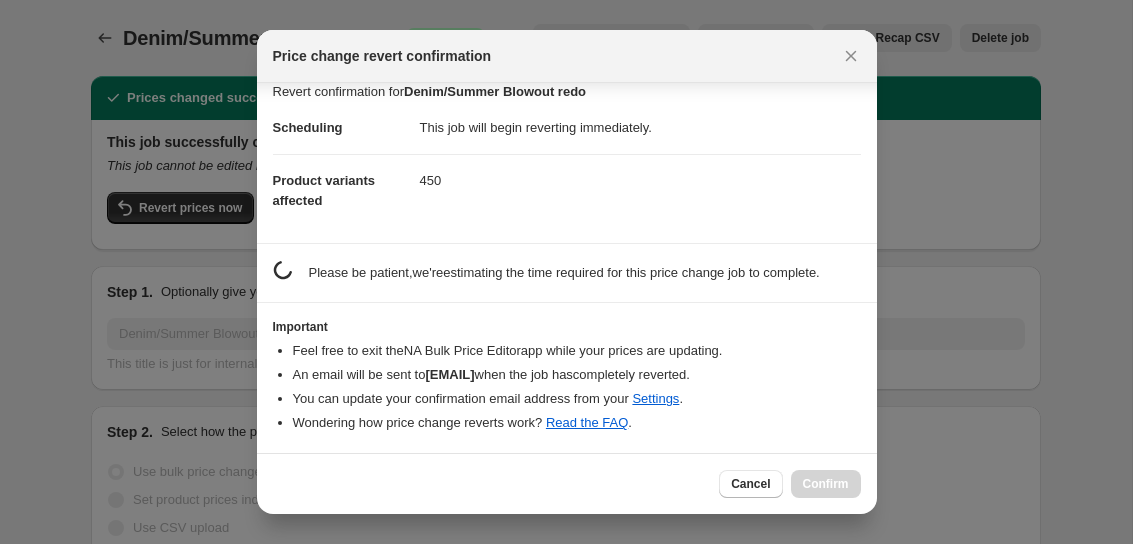 scroll, scrollTop: 31, scrollLeft: 0, axis: vertical 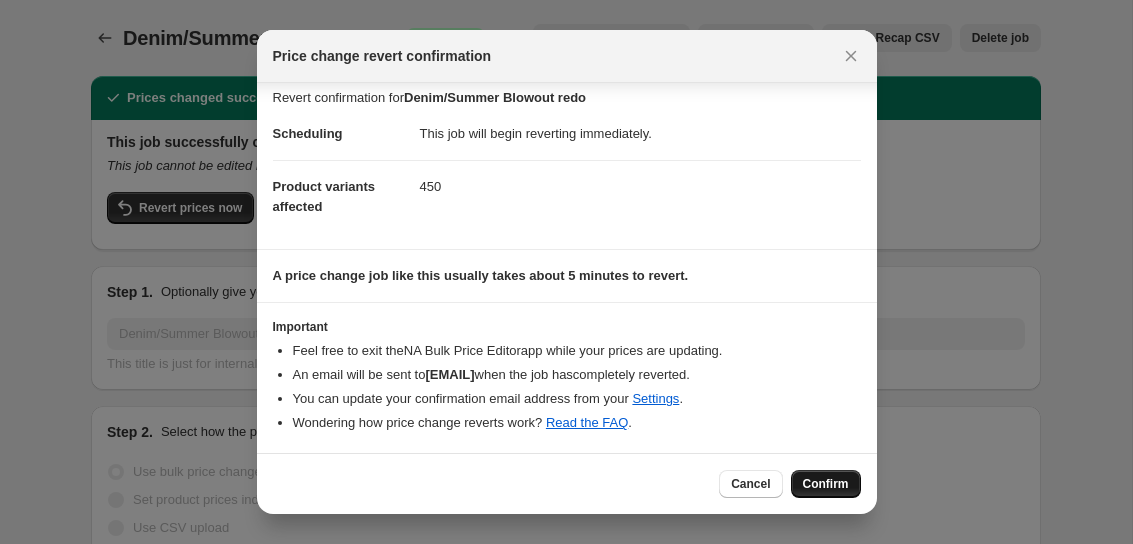 click on "Confirm" at bounding box center [826, 484] 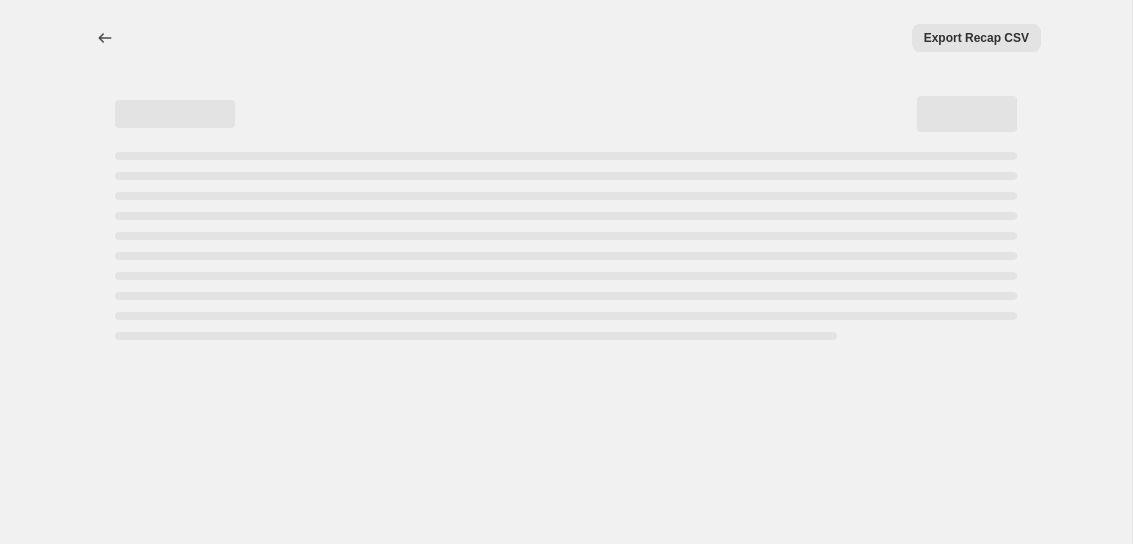 scroll, scrollTop: 0, scrollLeft: 0, axis: both 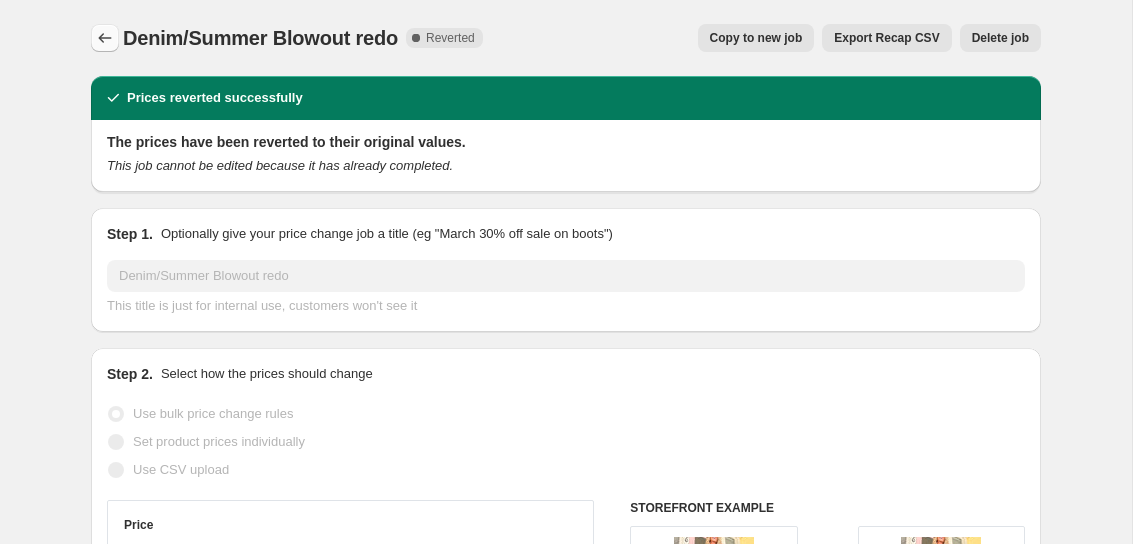 click 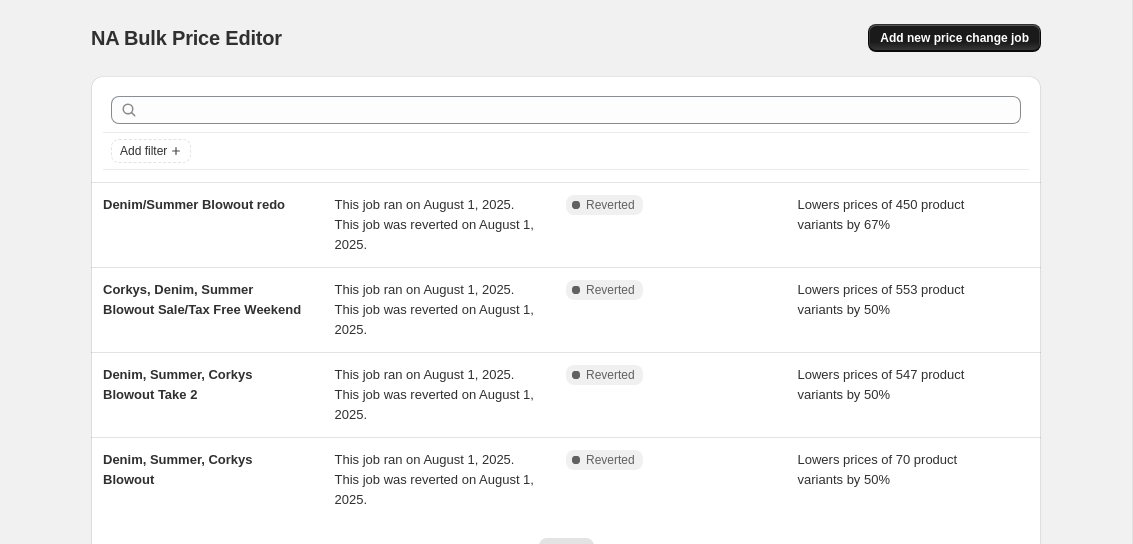 click on "Add new price change job" at bounding box center [954, 38] 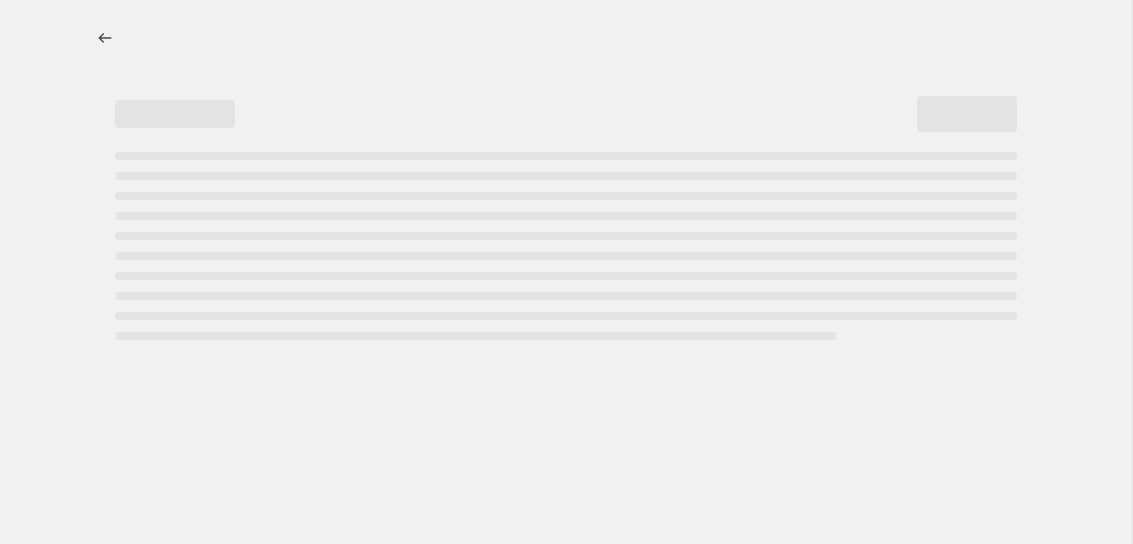 select on "percentage" 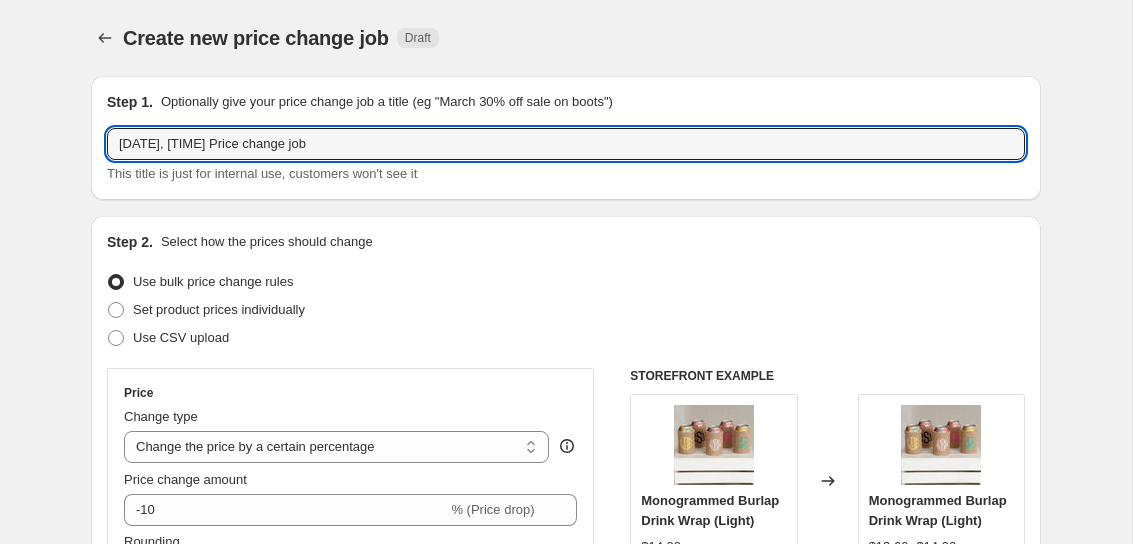 drag, startPoint x: 398, startPoint y: 156, endPoint x: 97, endPoint y: 133, distance: 301.87747 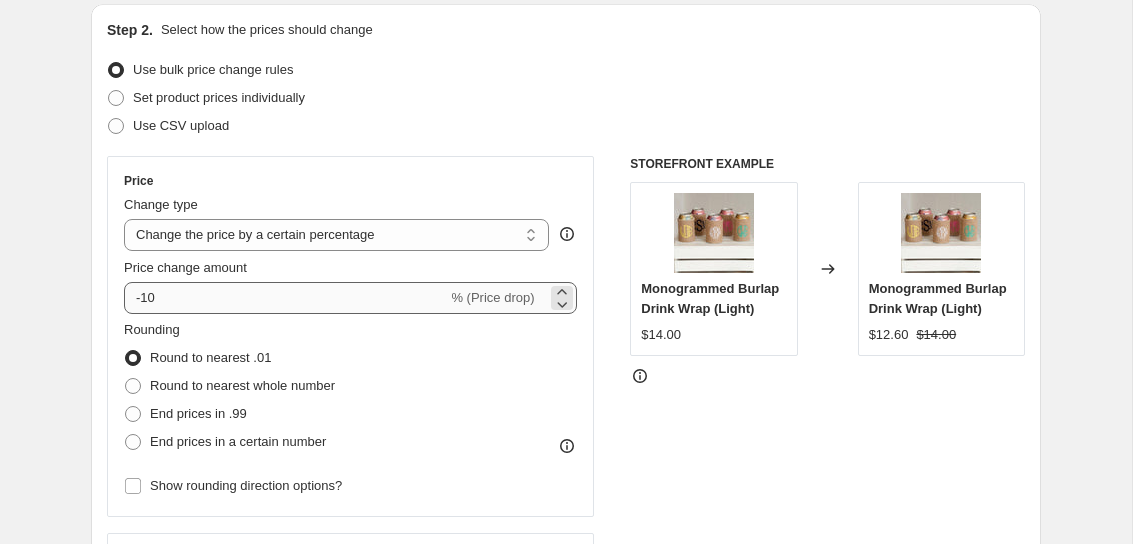 scroll, scrollTop: 214, scrollLeft: 0, axis: vertical 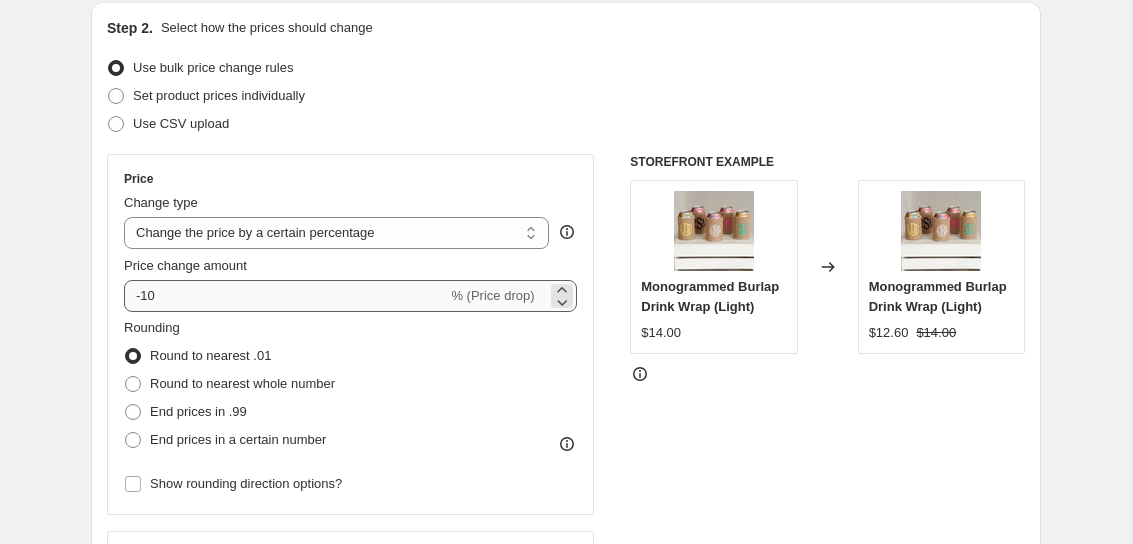 type on "Denim/Summer Blowout FINAL" 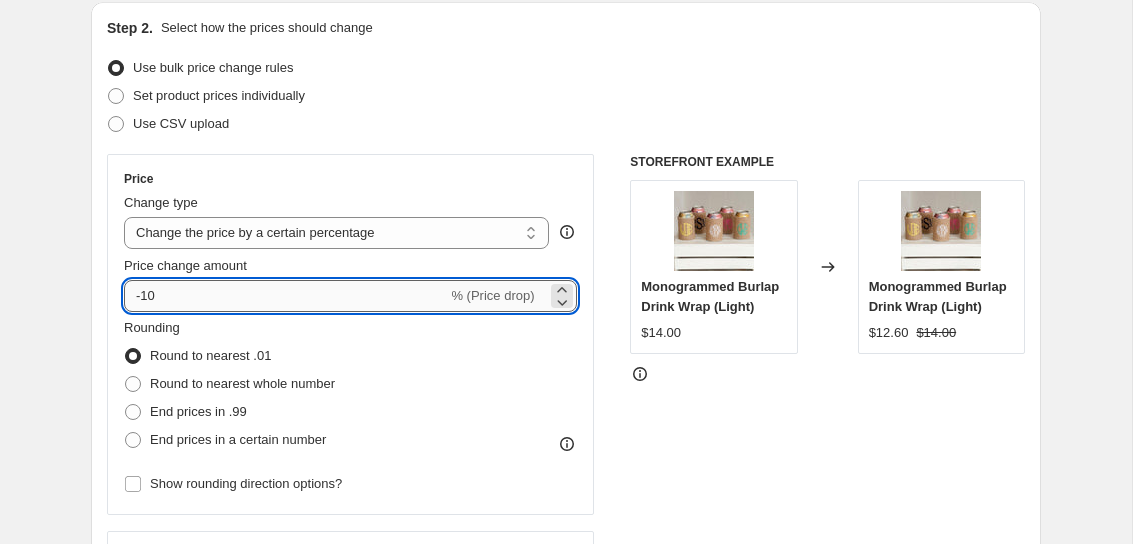 click on "-10" at bounding box center (285, 296) 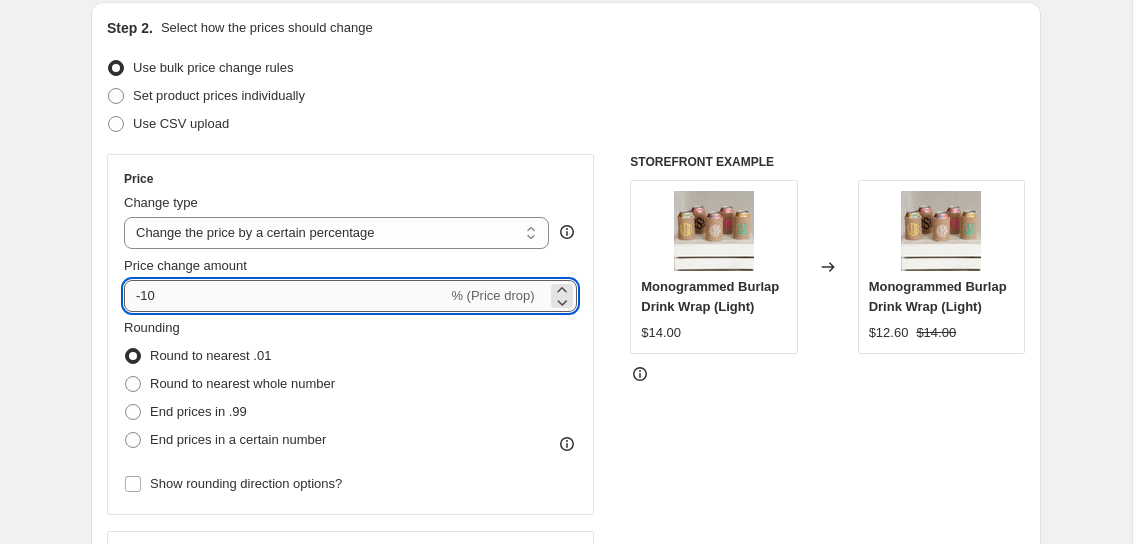 type on "-1" 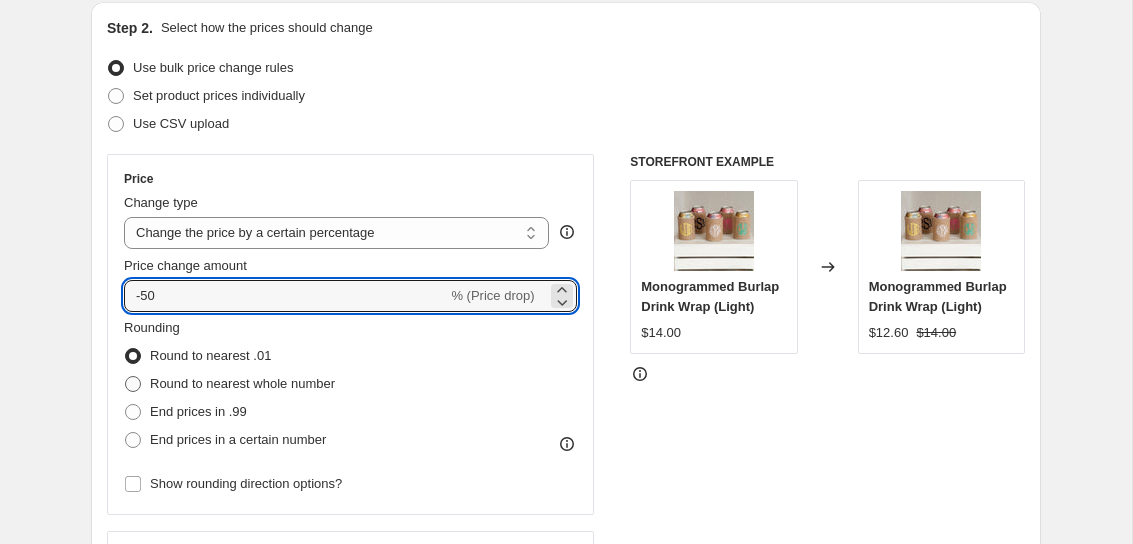 scroll, scrollTop: 234, scrollLeft: 0, axis: vertical 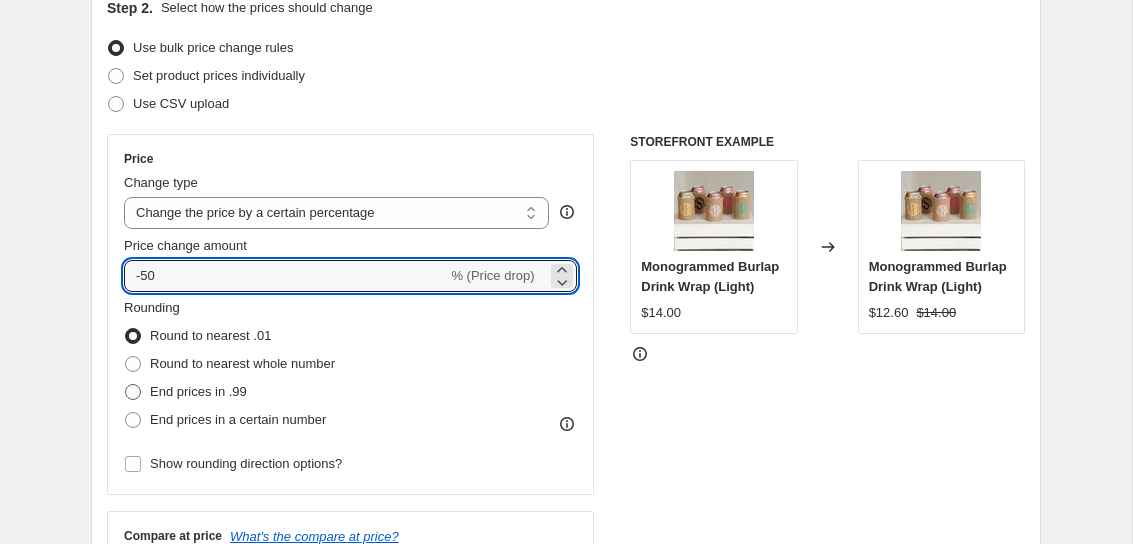 type on "-50" 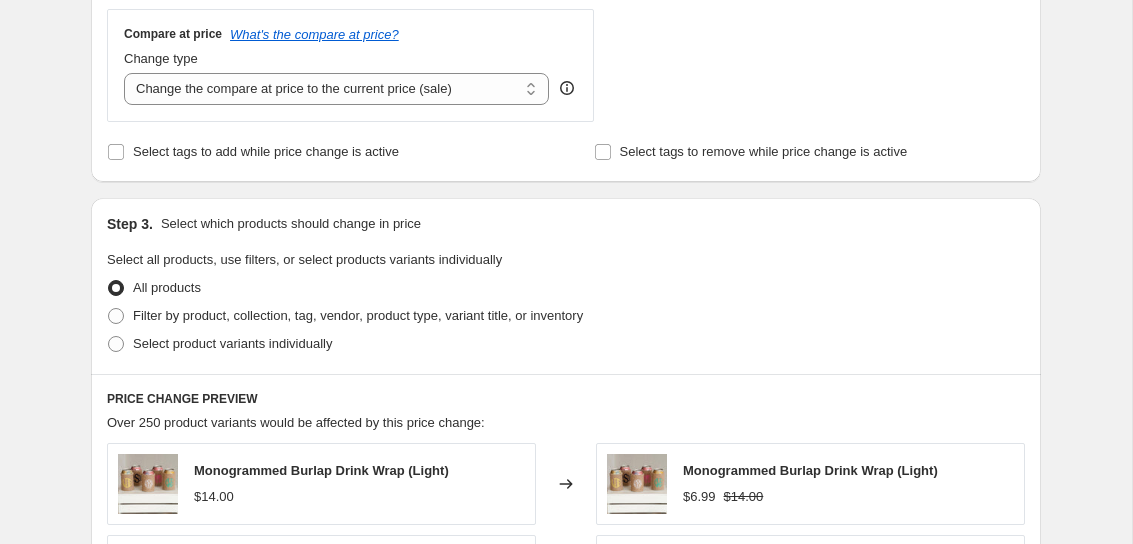 scroll, scrollTop: 735, scrollLeft: 0, axis: vertical 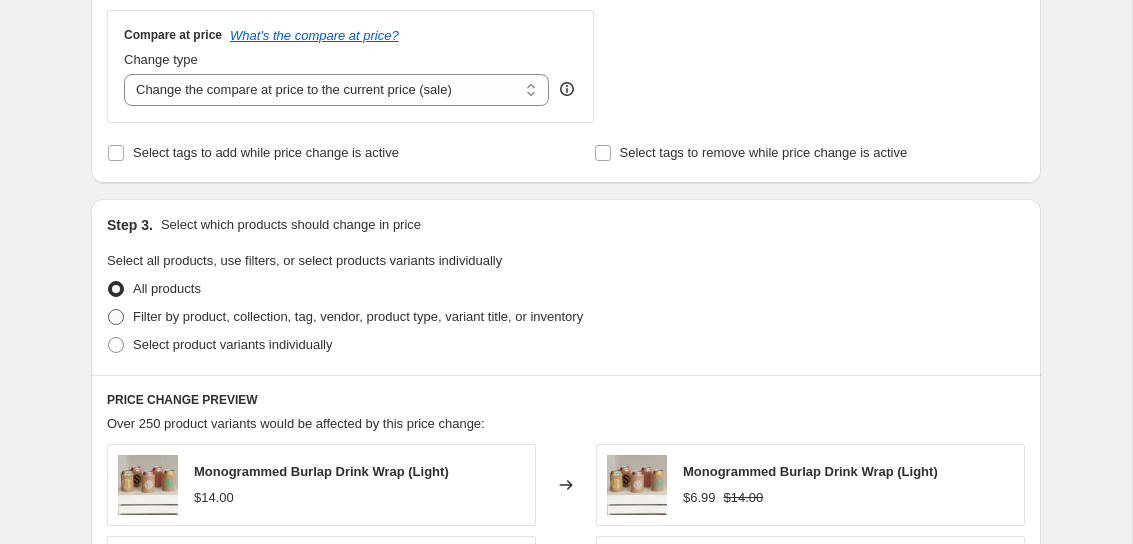 click on "Filter by product, collection, tag, vendor, product type, variant title, or inventory" at bounding box center (358, 316) 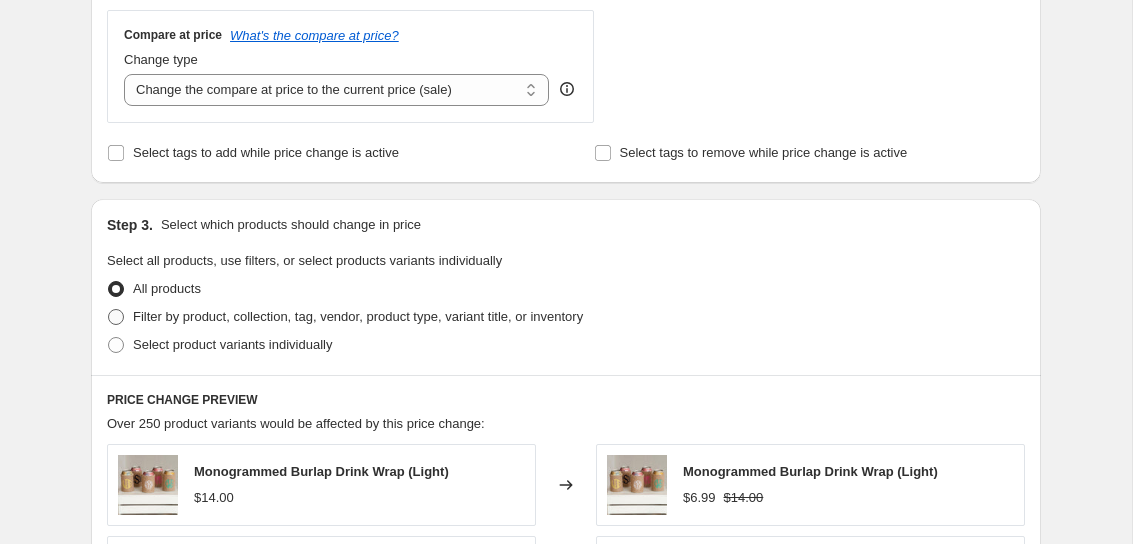 radio on "true" 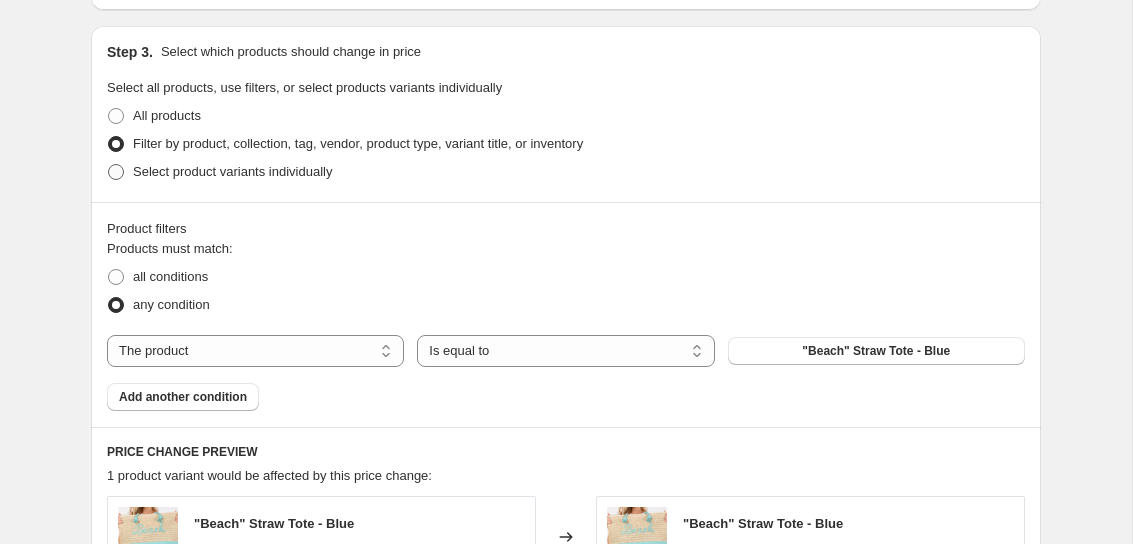 scroll, scrollTop: 915, scrollLeft: 0, axis: vertical 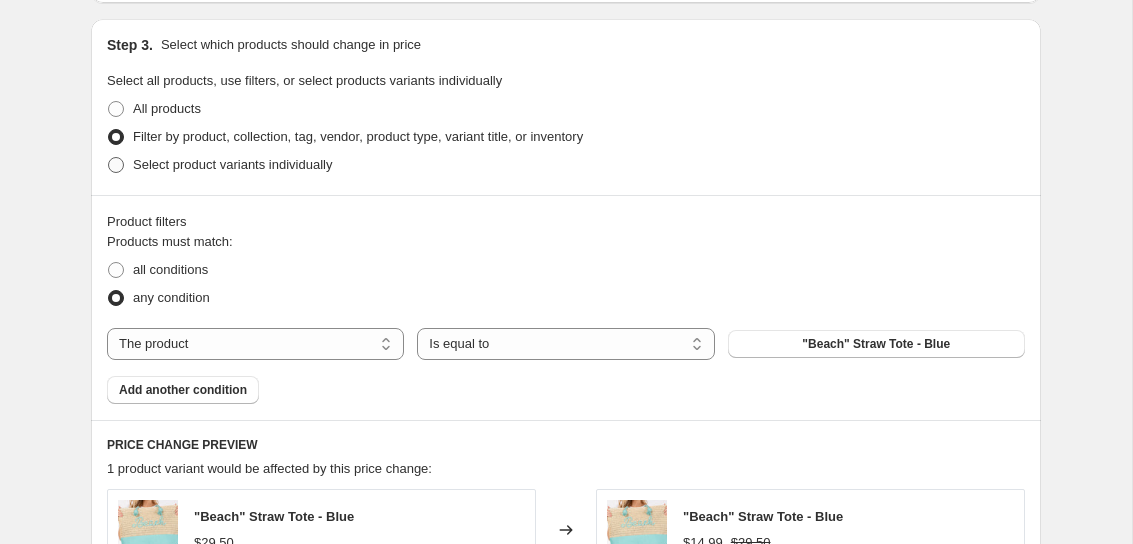 click on "The product The product's collection The product's tag The product's vendor The product's type The product's status The variant's title Inventory quantity" at bounding box center [255, 344] 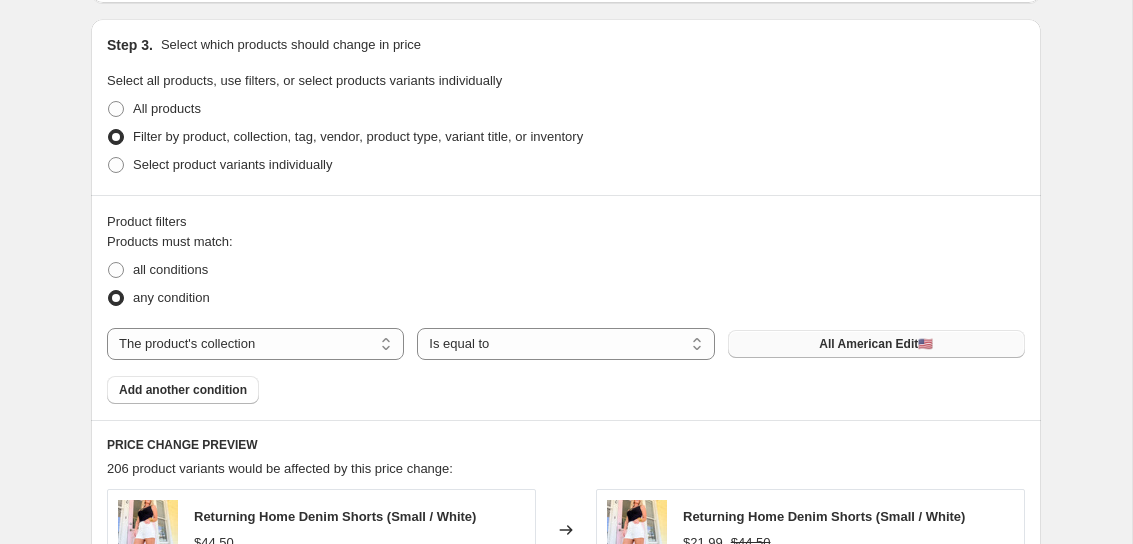 click on "All American Edit🇺🇲" at bounding box center [876, 344] 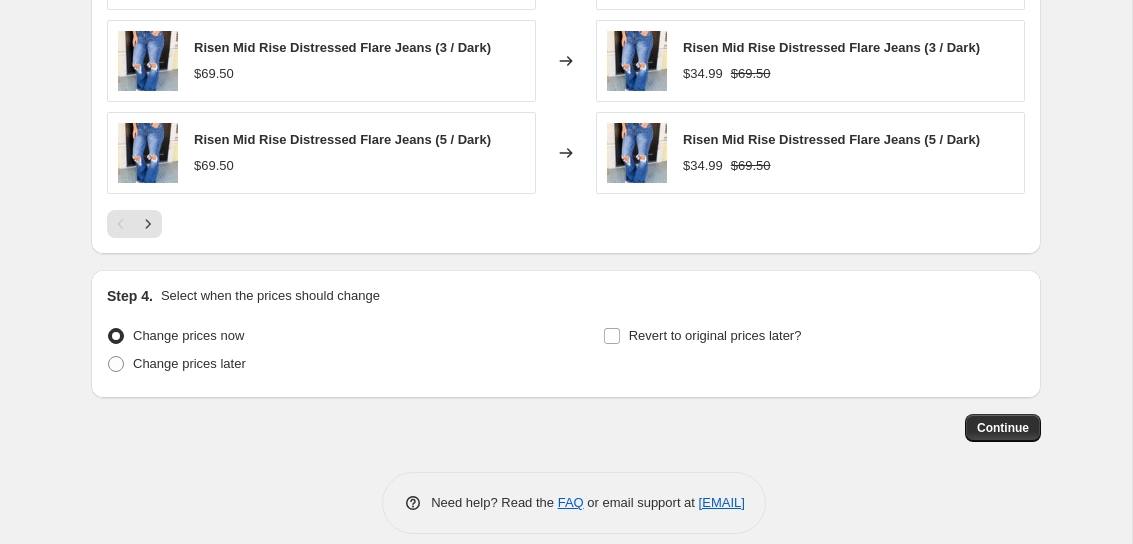 scroll, scrollTop: 1680, scrollLeft: 0, axis: vertical 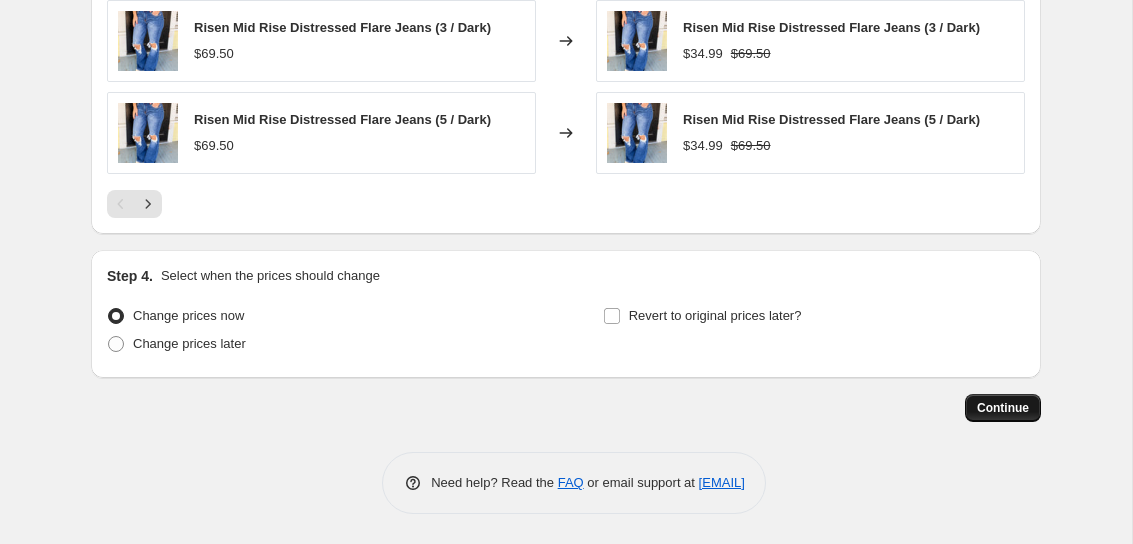 click on "Continue" at bounding box center (1003, 408) 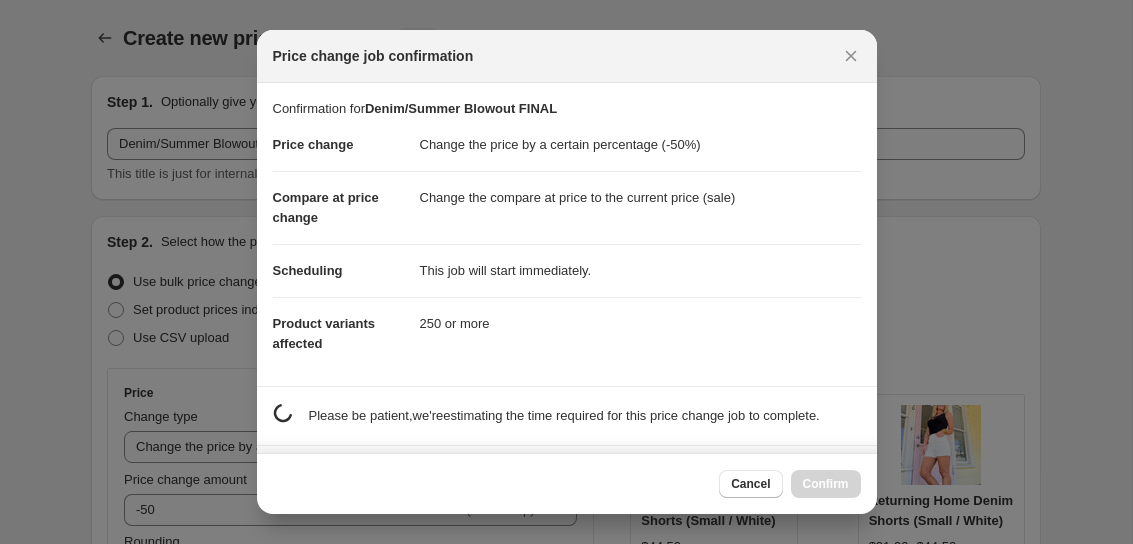scroll, scrollTop: 1680, scrollLeft: 0, axis: vertical 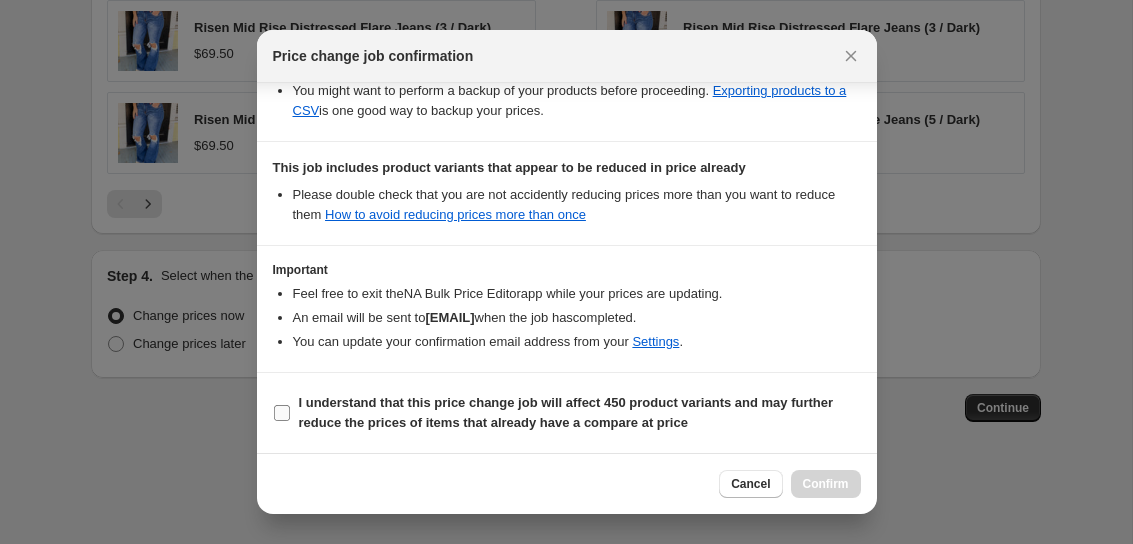 click on "I understand that this price change job will affect 450 product variants and may further reduce the prices of items that already have a compare at price" at bounding box center (567, 413) 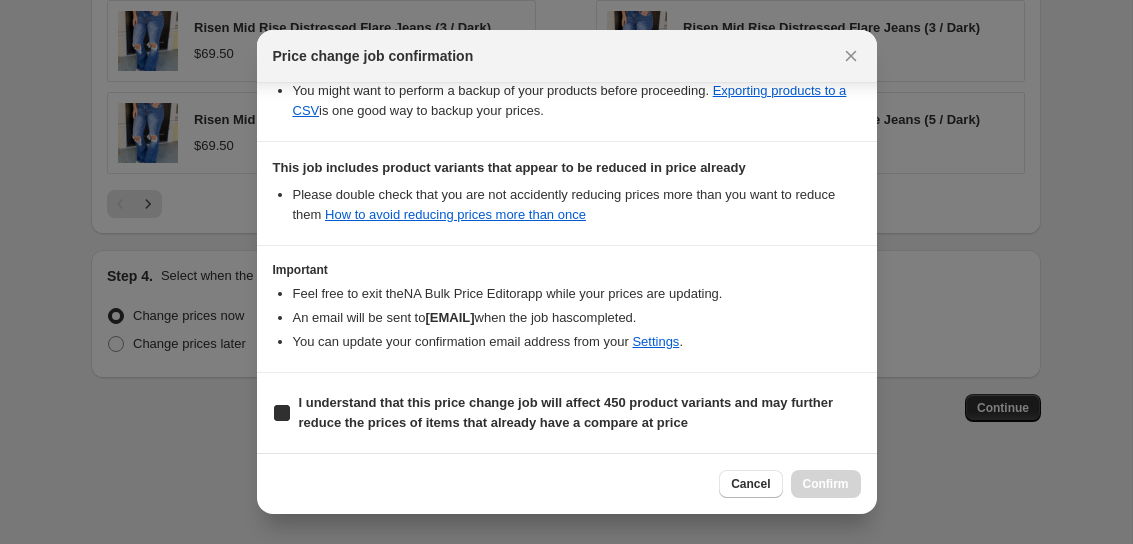 checkbox on "true" 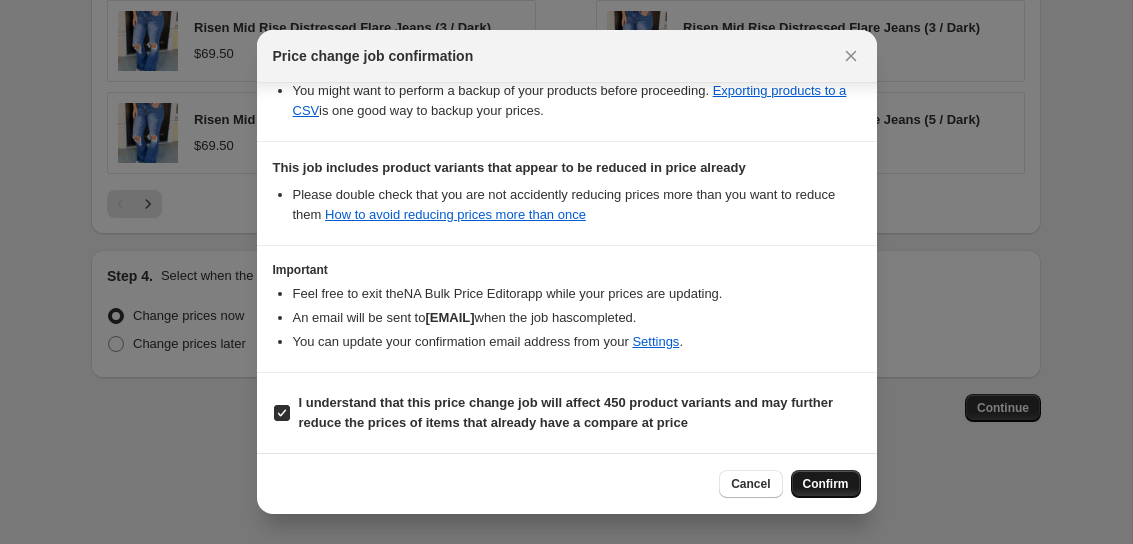 click on "Confirm" at bounding box center [826, 484] 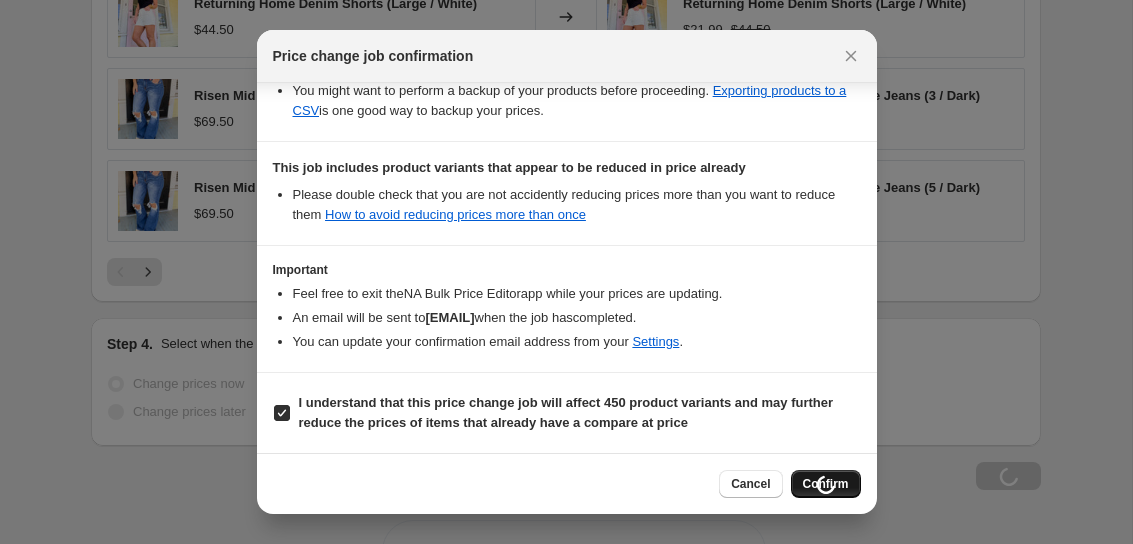 scroll, scrollTop: 1748, scrollLeft: 0, axis: vertical 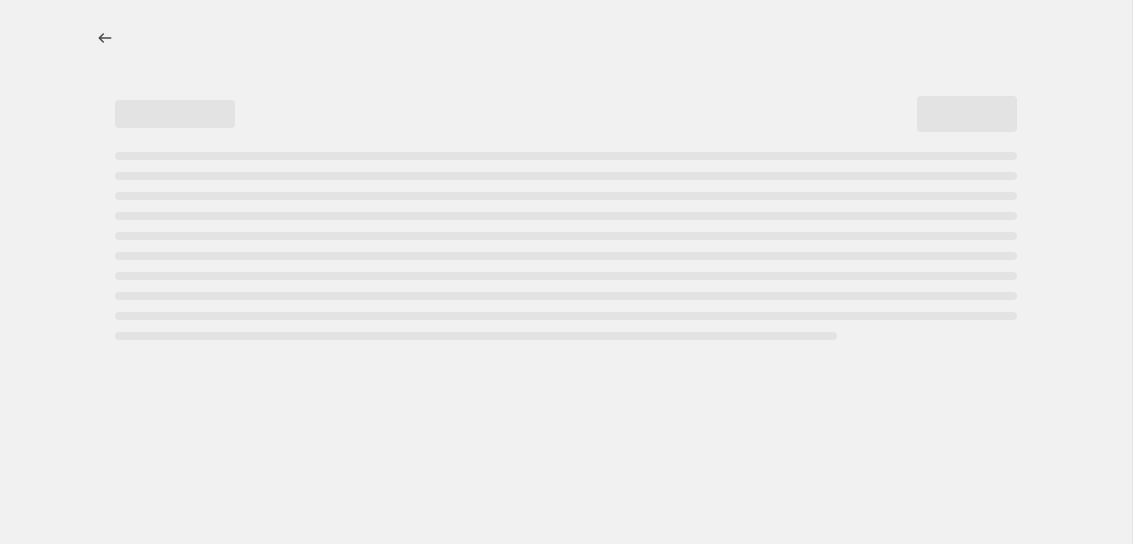 select on "percentage" 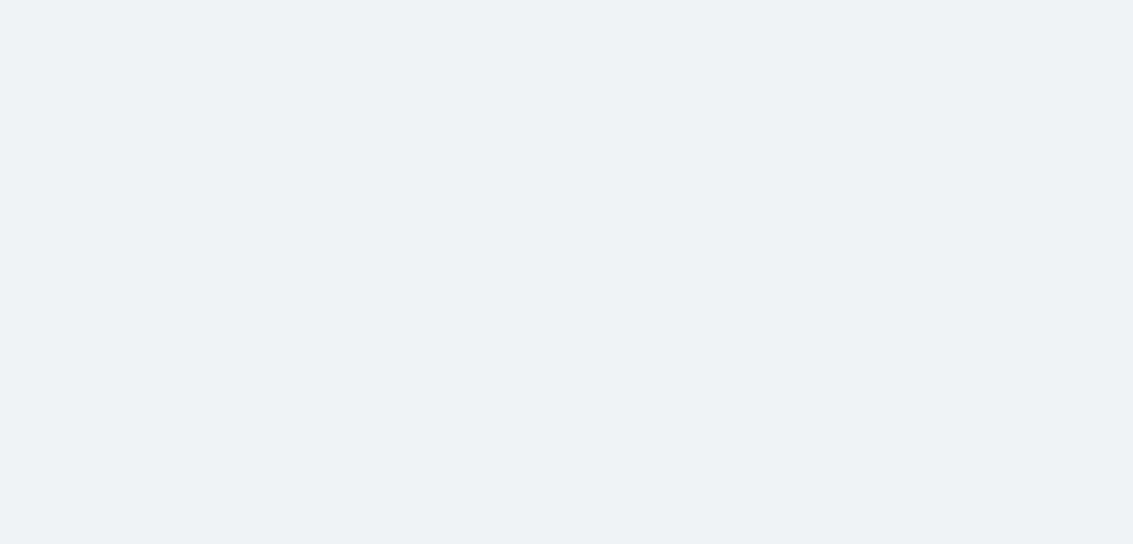 scroll, scrollTop: 0, scrollLeft: 0, axis: both 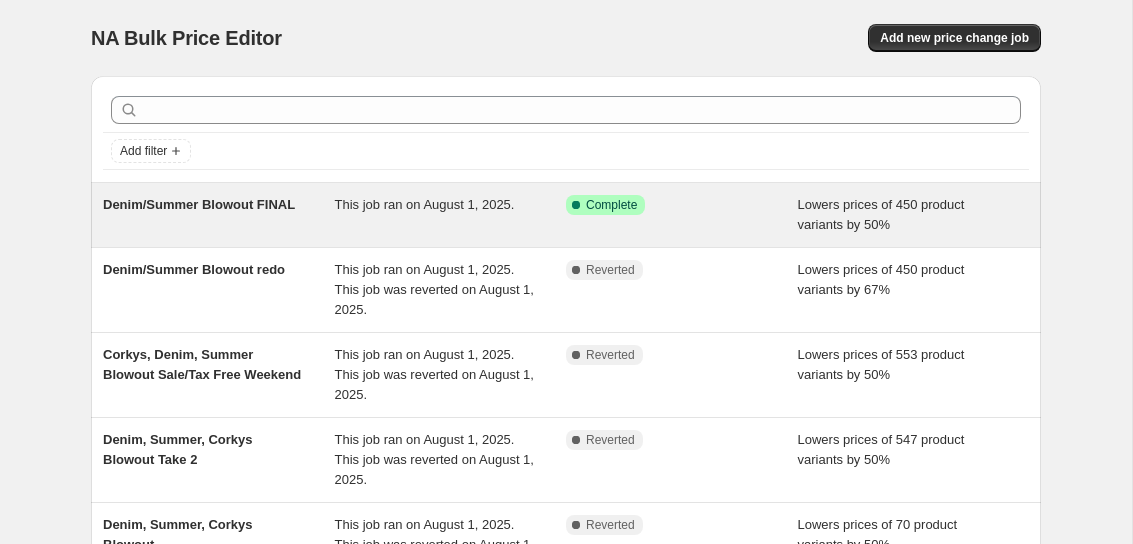 click on "This job ran on August 1, 2025." at bounding box center (451, 215) 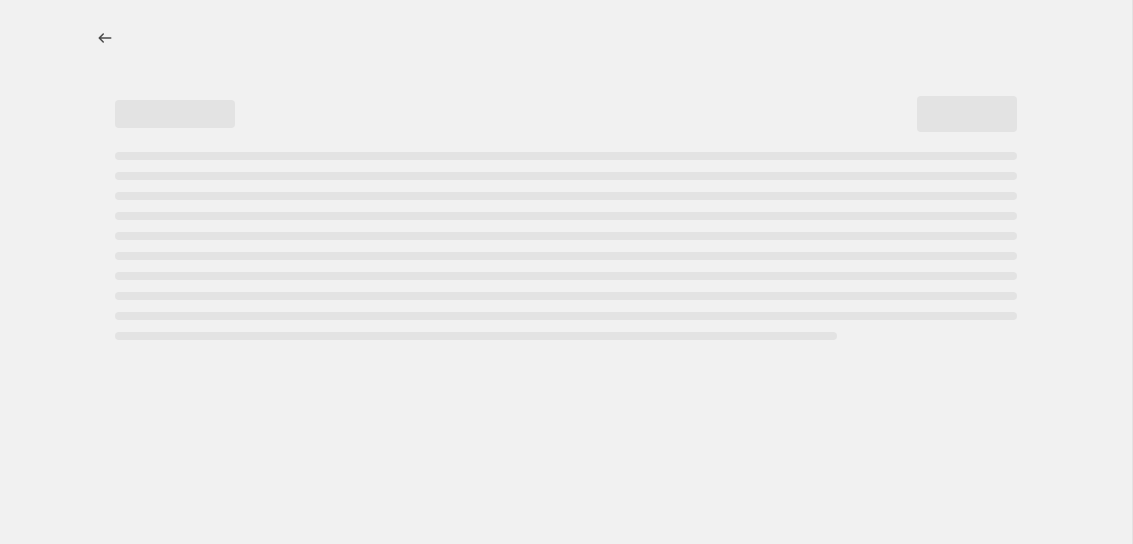 select on "percentage" 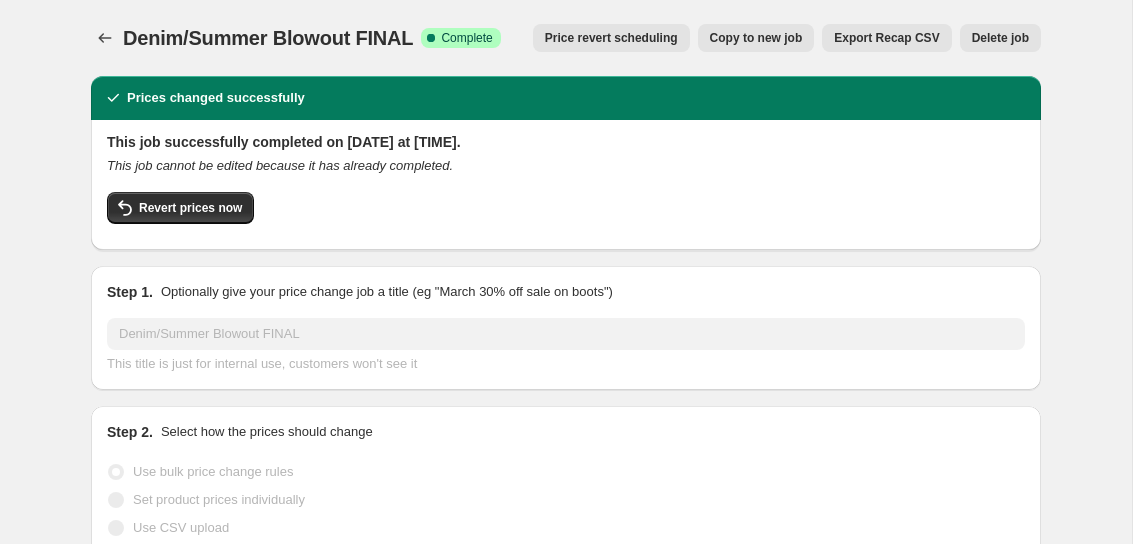 select on "collection" 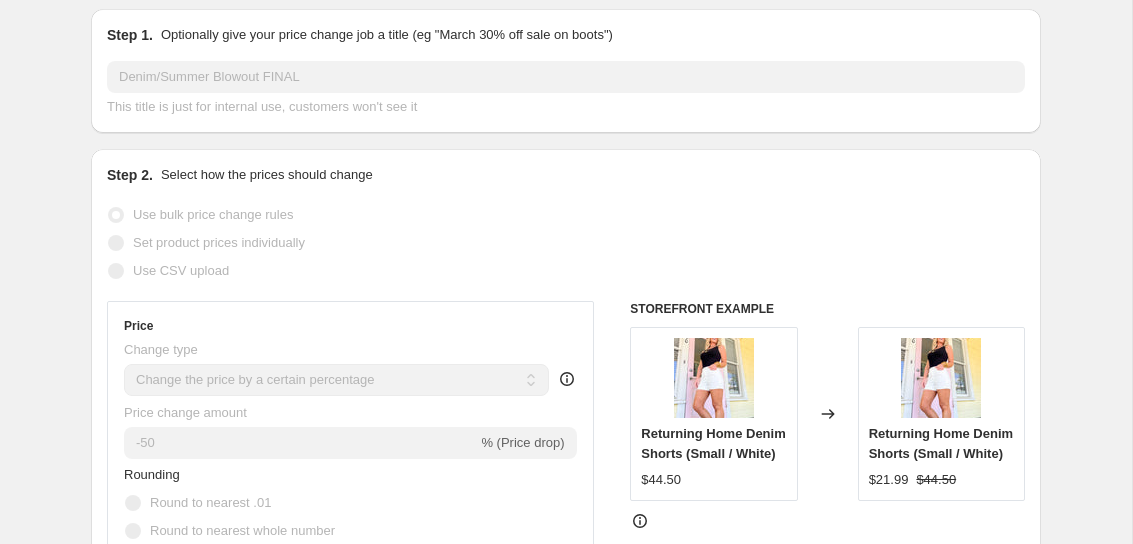 scroll, scrollTop: 175, scrollLeft: 0, axis: vertical 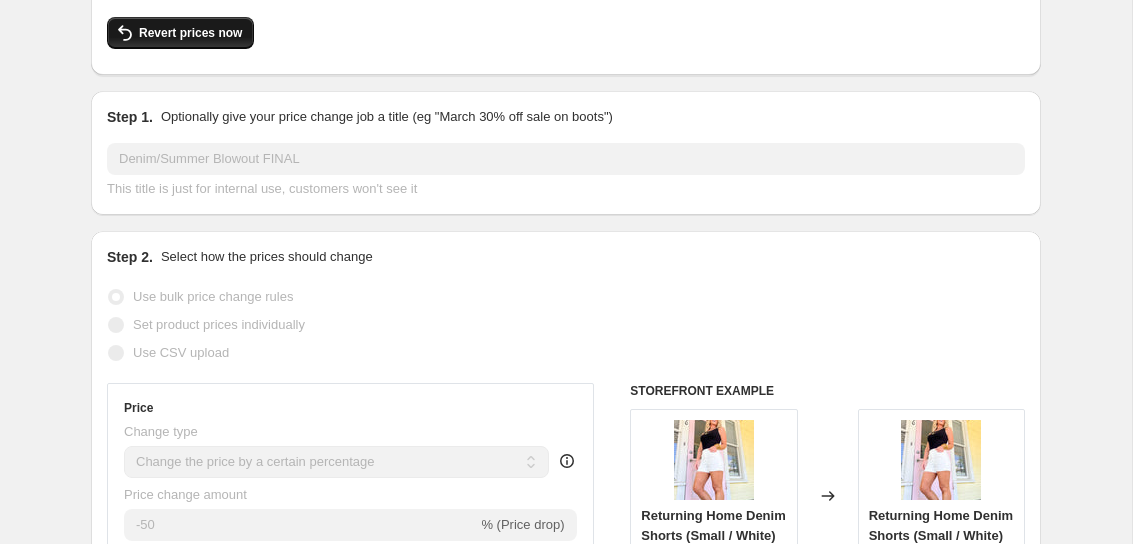 click on "Revert prices now" at bounding box center [180, 33] 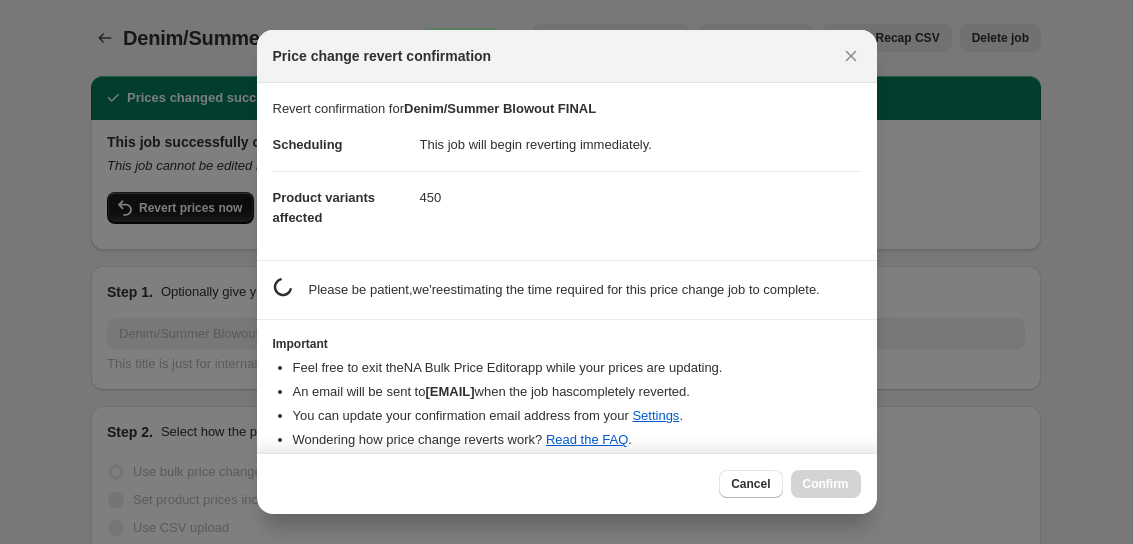 scroll, scrollTop: 175, scrollLeft: 0, axis: vertical 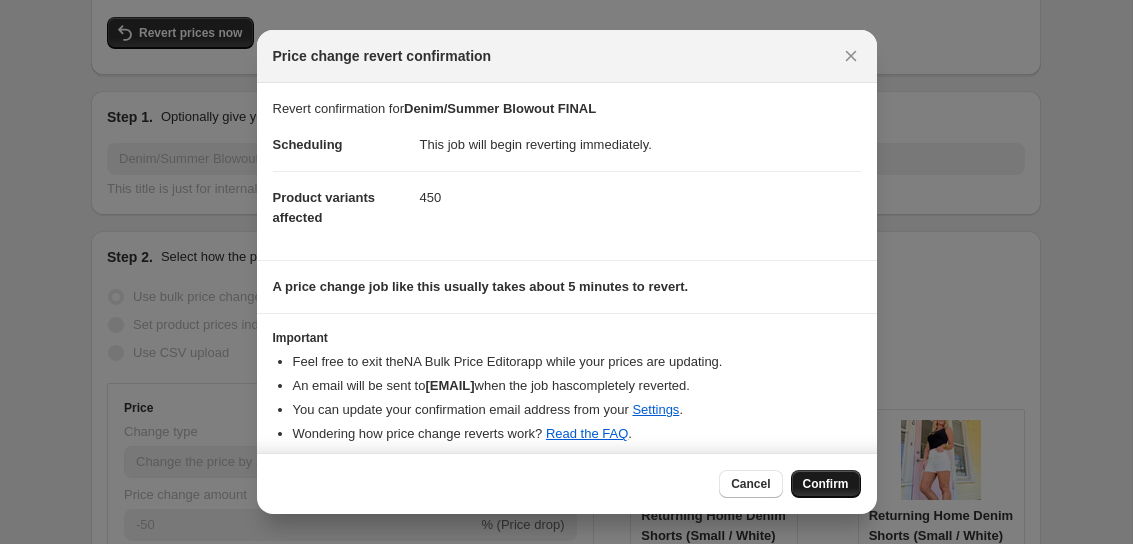 click on "Confirm" at bounding box center [826, 484] 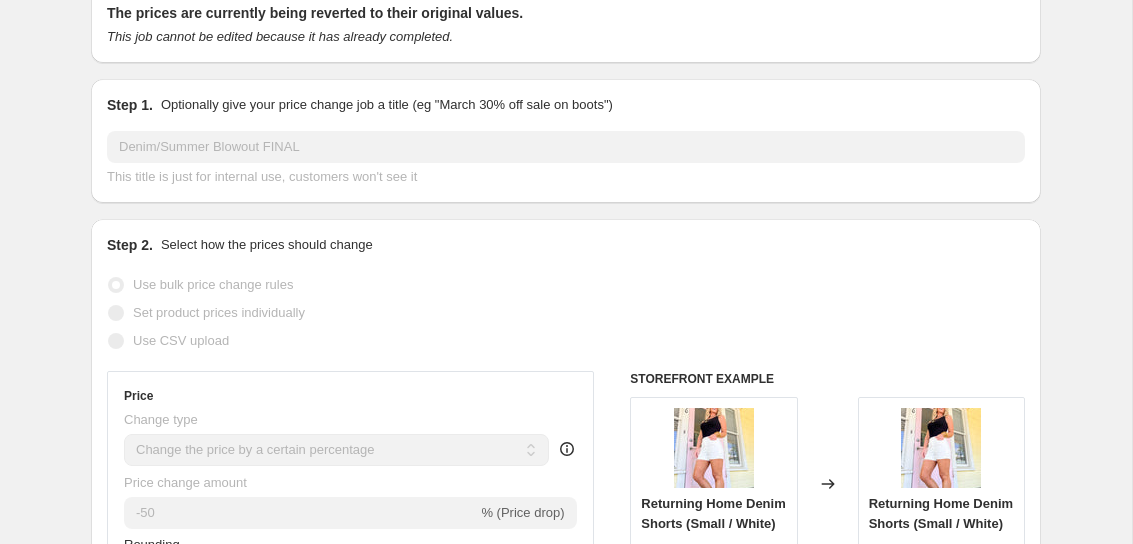 scroll, scrollTop: 0, scrollLeft: 0, axis: both 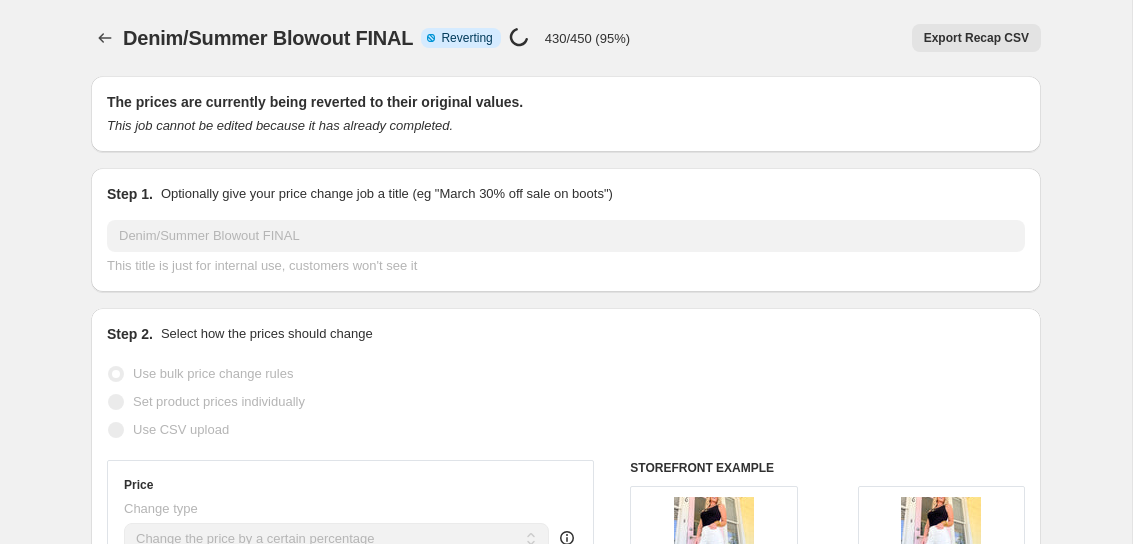 select on "percentage" 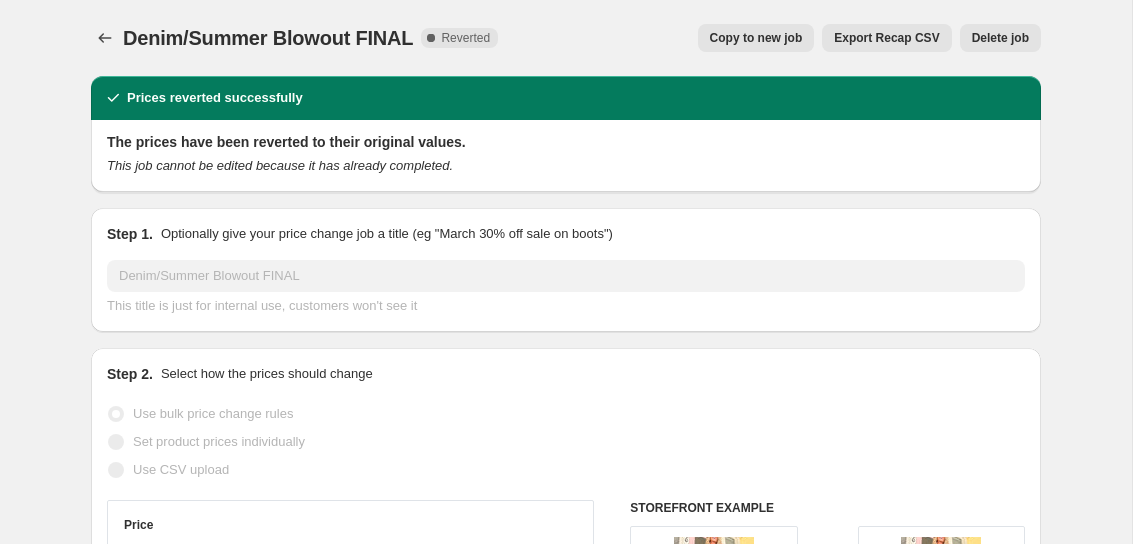 click on "Copy to new job" at bounding box center (756, 38) 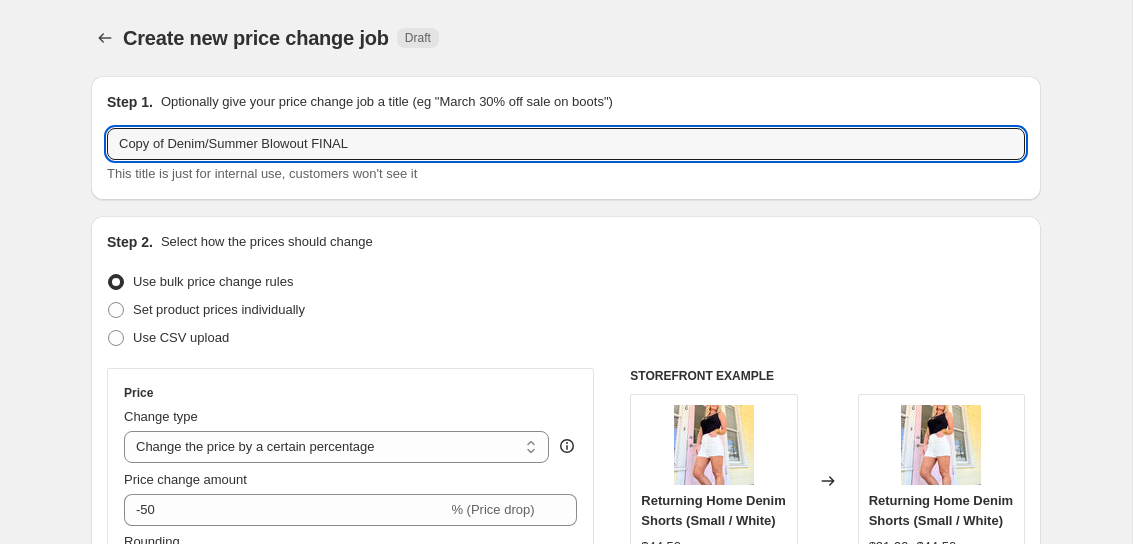 drag, startPoint x: 168, startPoint y: 142, endPoint x: 105, endPoint y: 142, distance: 63 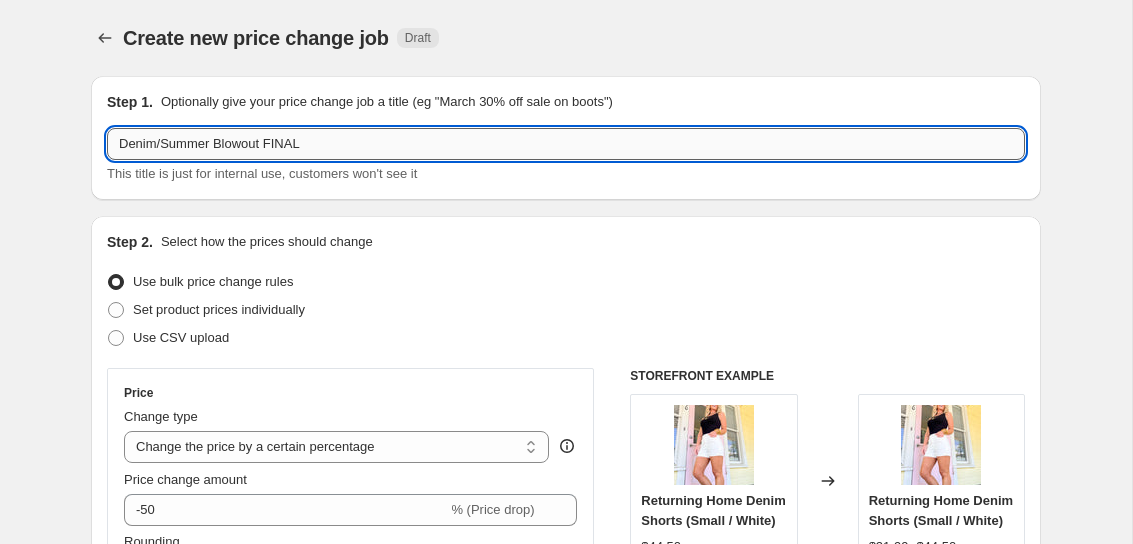 click on "Denim/Summer Blowout FINAL" at bounding box center (566, 144) 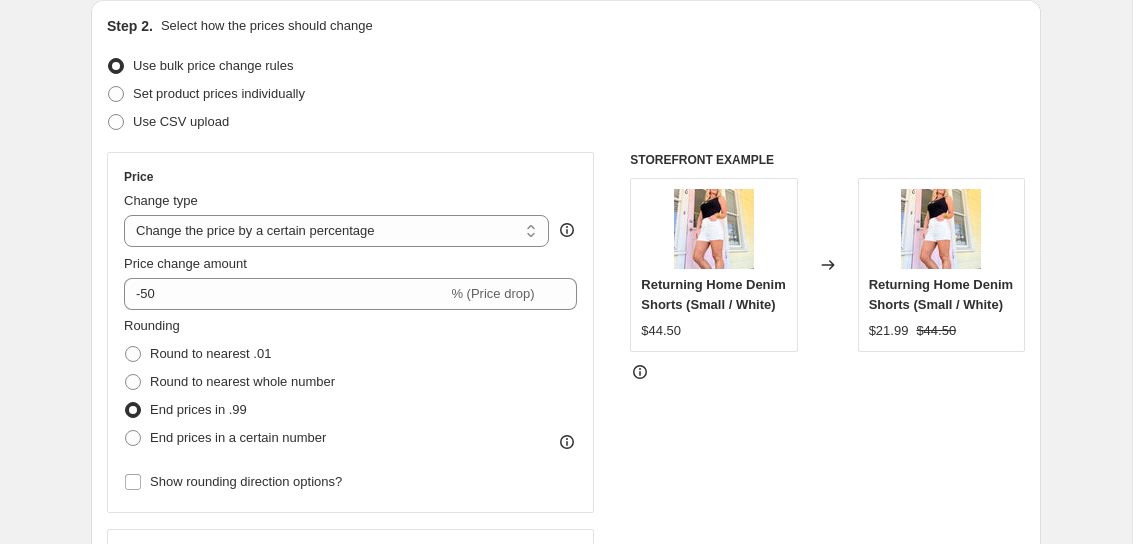 scroll, scrollTop: 220, scrollLeft: 0, axis: vertical 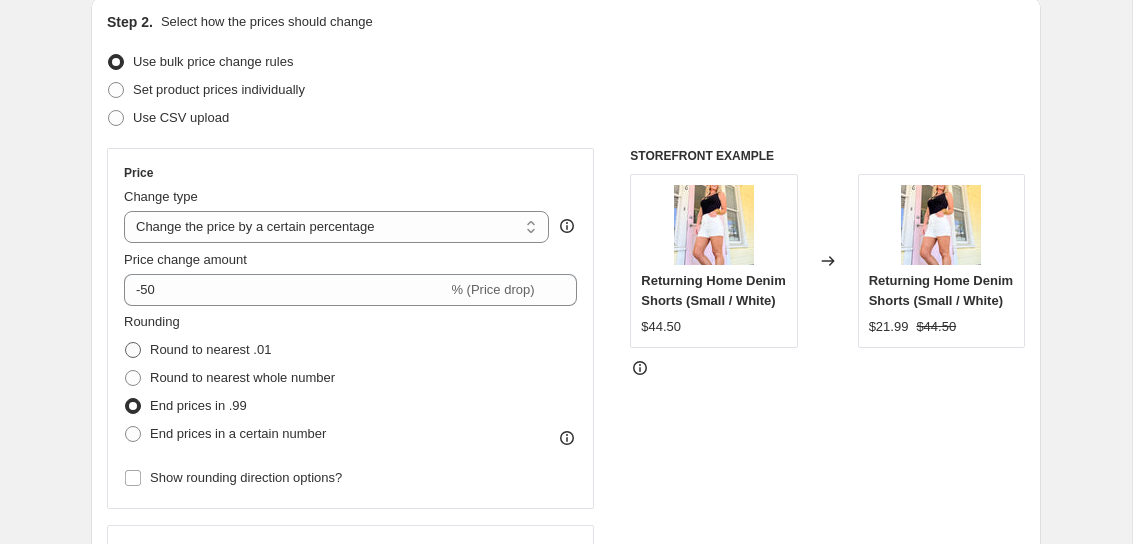 type on "Denim/Summer Blowout FINAL #2" 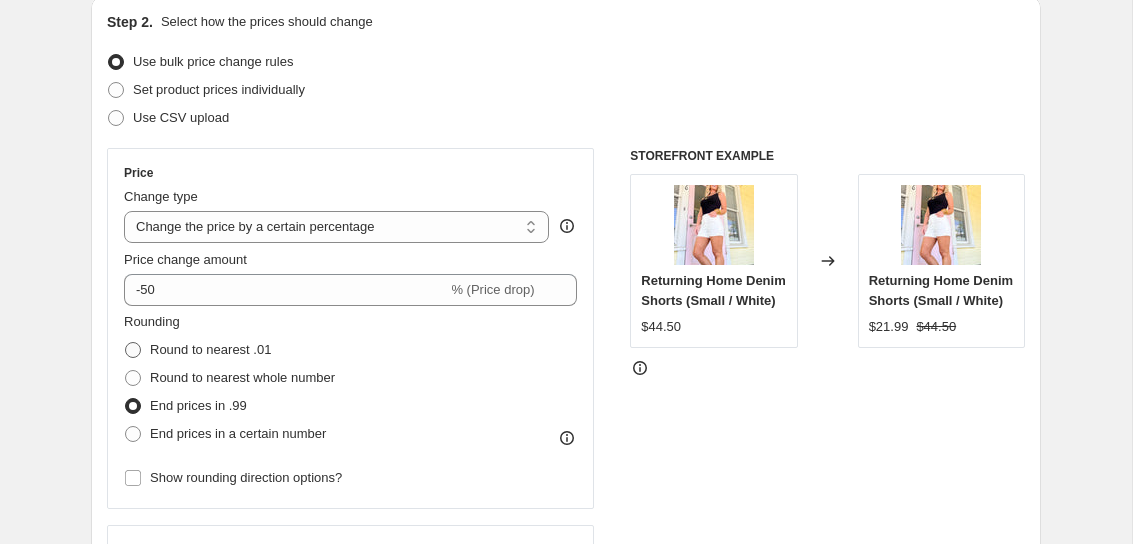 radio on "true" 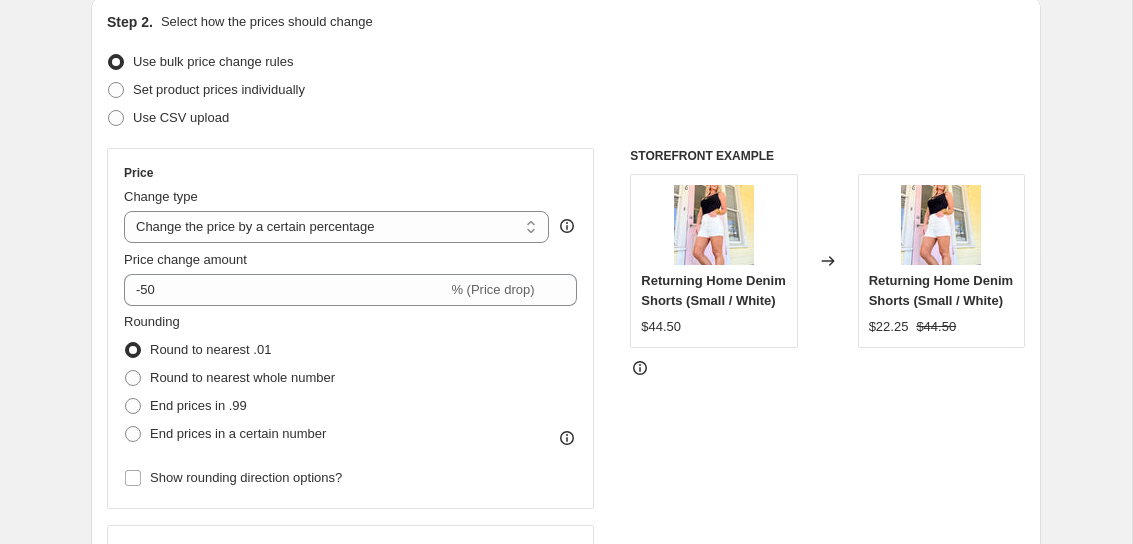 click 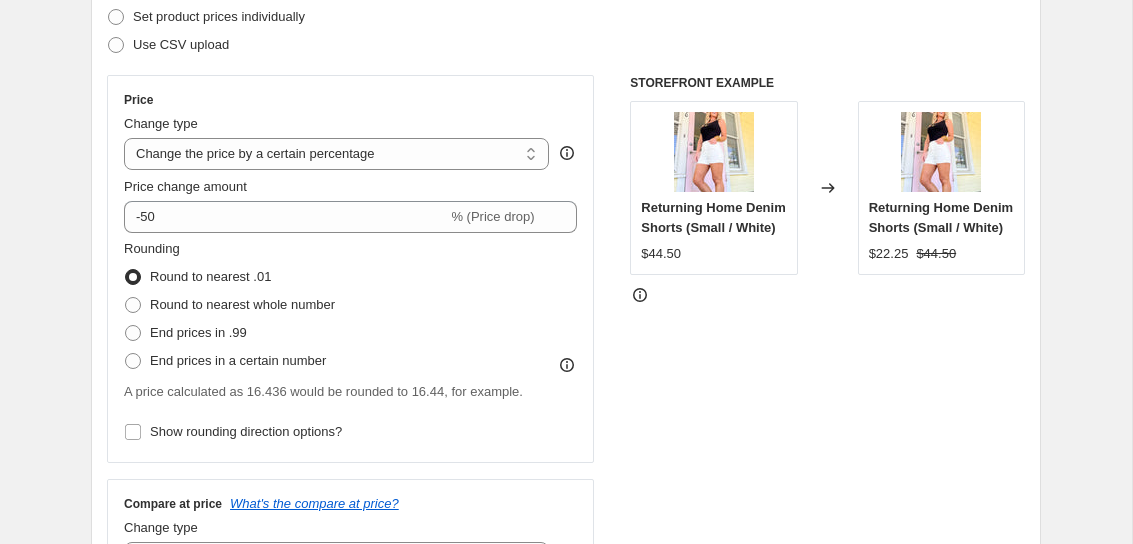 scroll, scrollTop: 295, scrollLeft: 0, axis: vertical 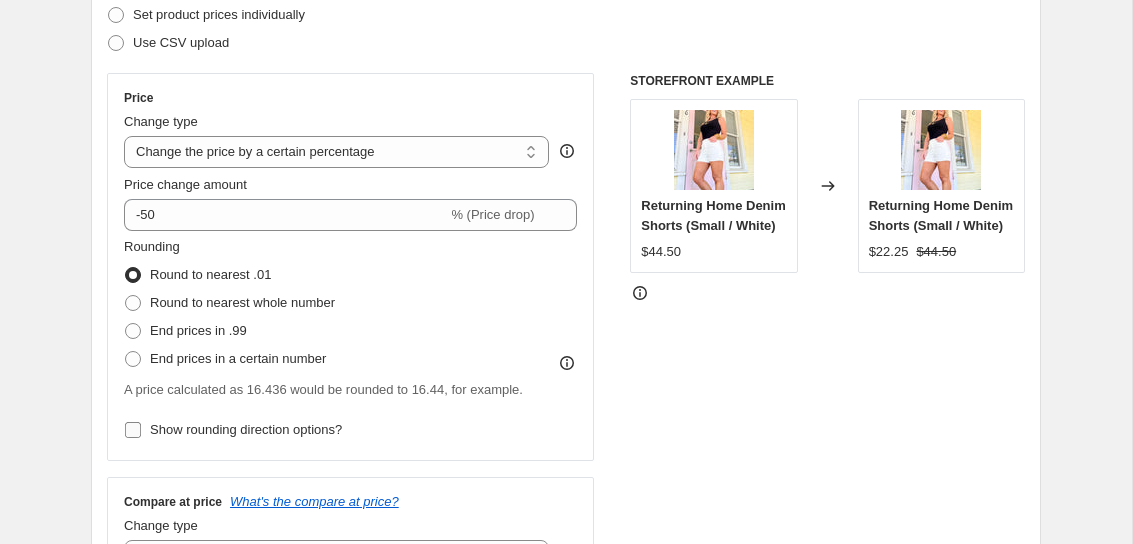 click on "Show rounding direction options?" at bounding box center (246, 429) 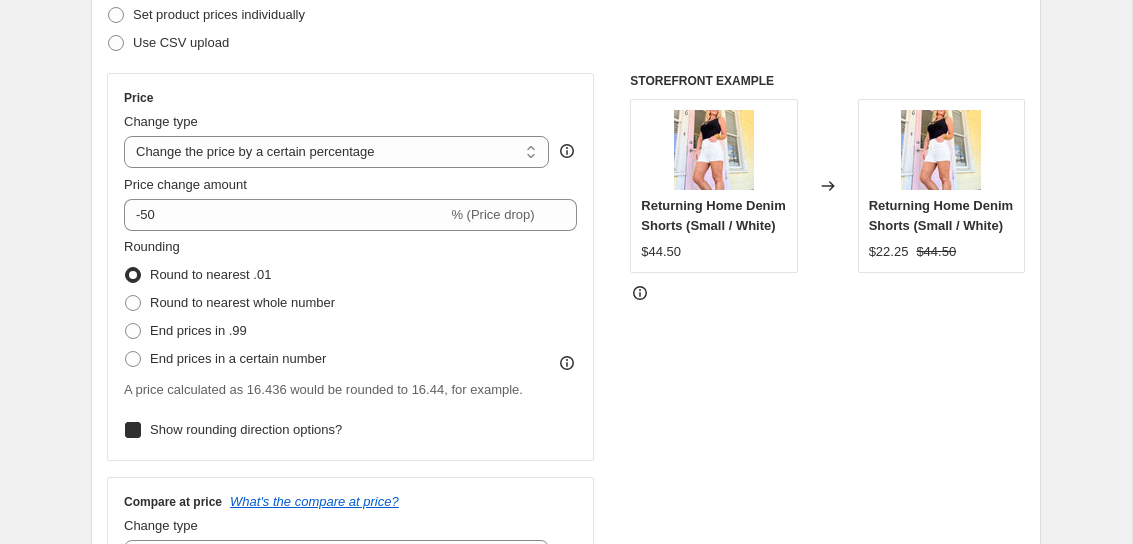 checkbox on "true" 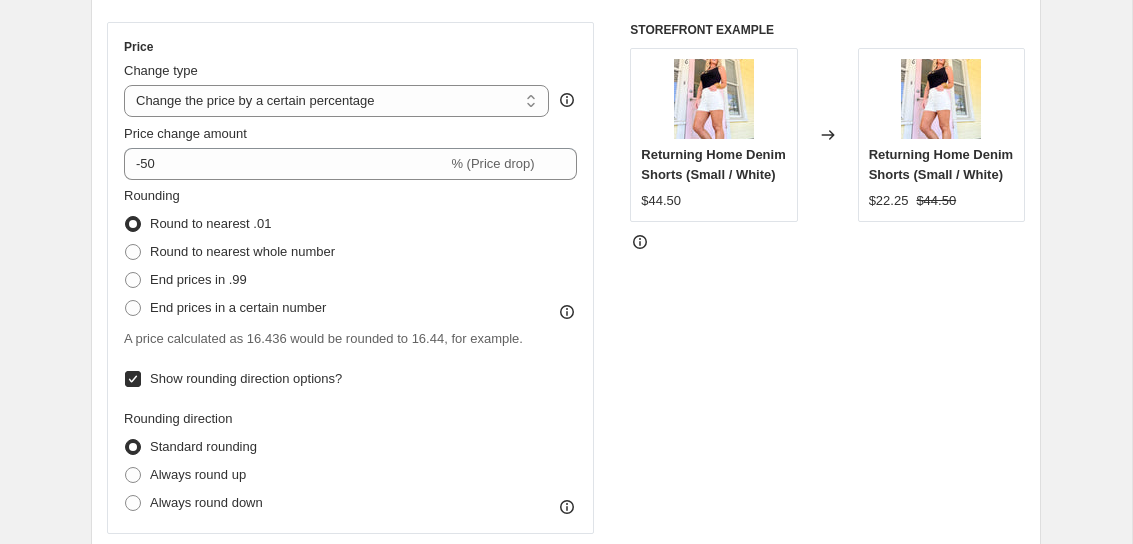 scroll, scrollTop: 351, scrollLeft: 0, axis: vertical 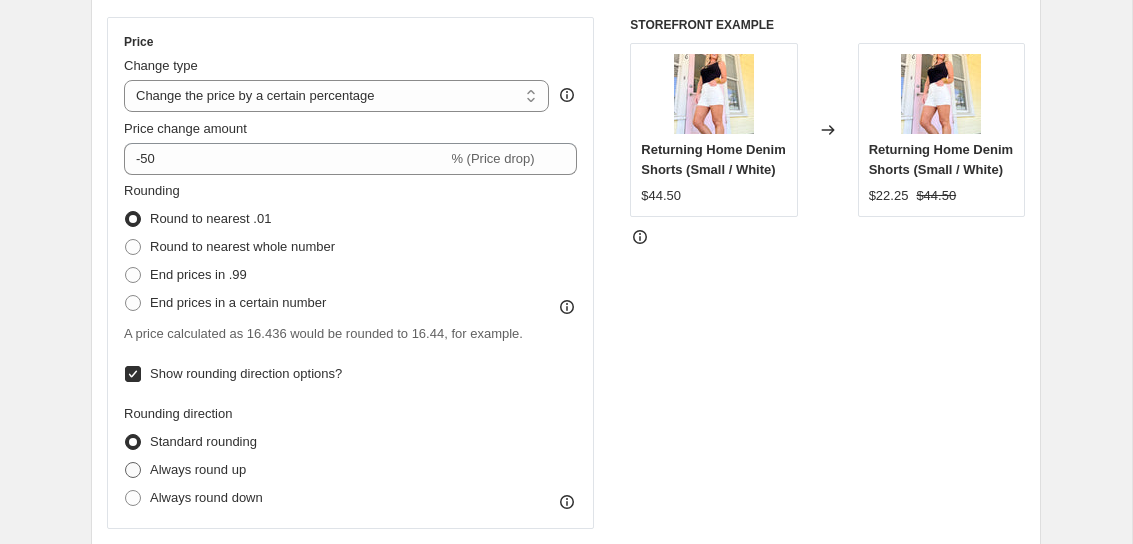click on "Always round up" at bounding box center [198, 469] 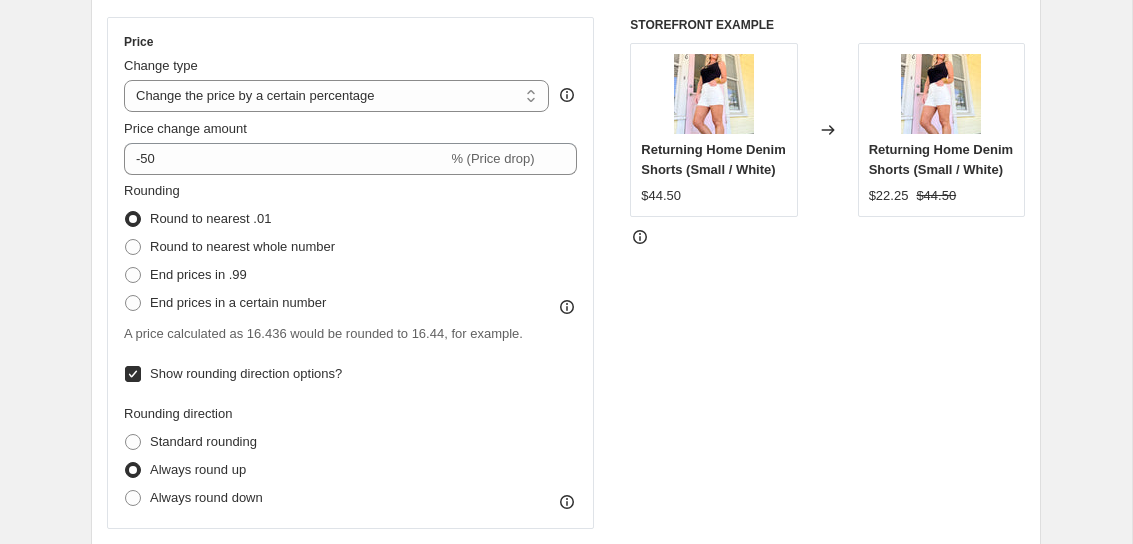 click 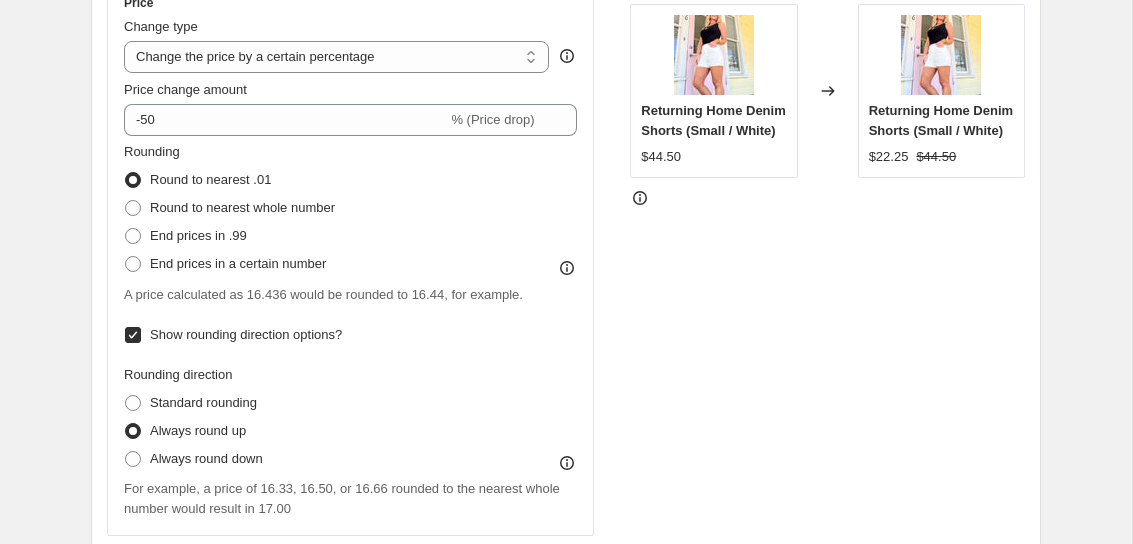 scroll, scrollTop: 398, scrollLeft: 0, axis: vertical 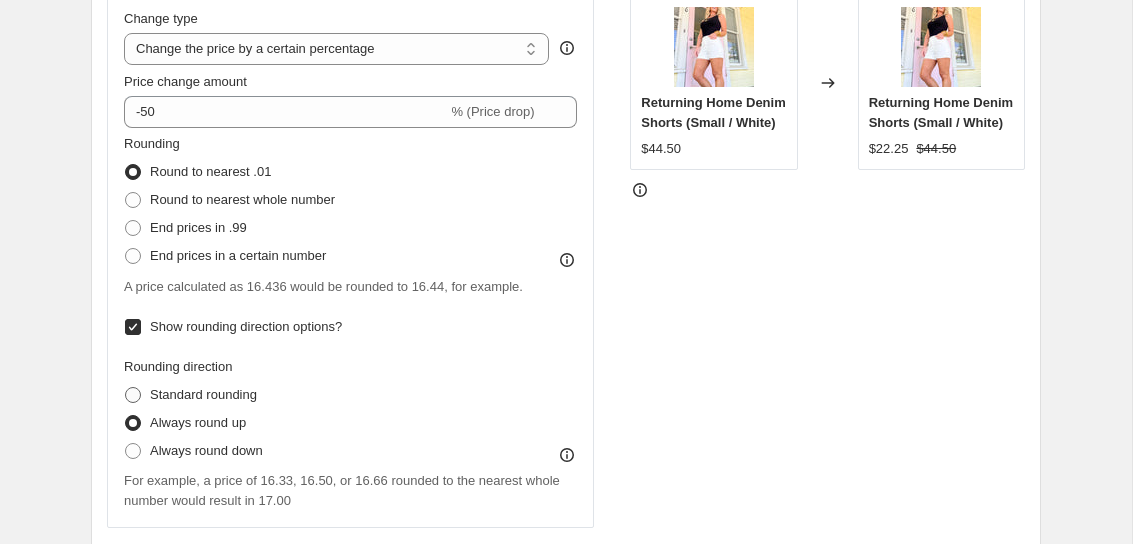 click on "Standard rounding" at bounding box center [203, 394] 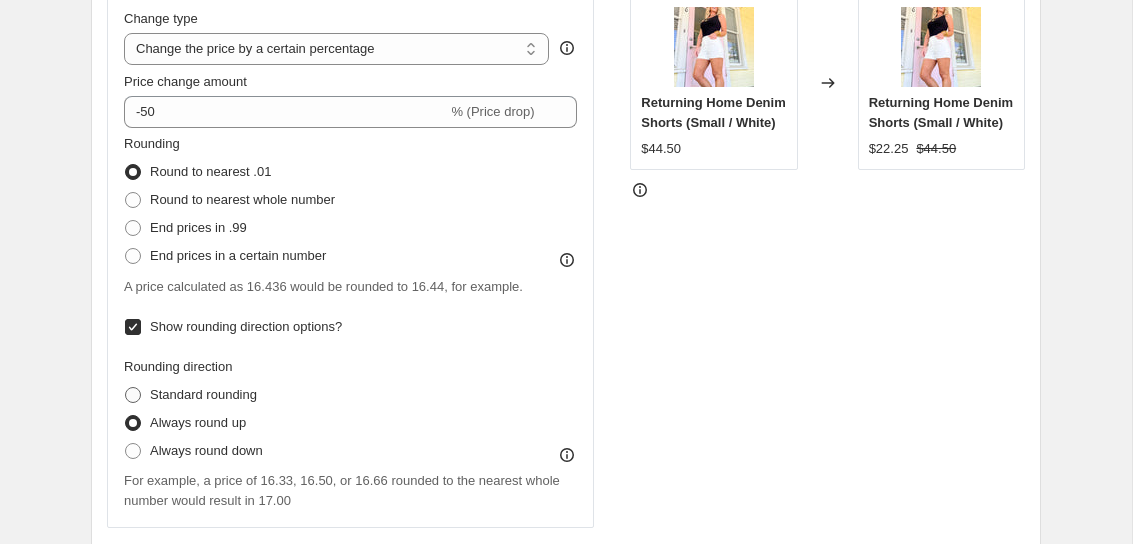radio on "true" 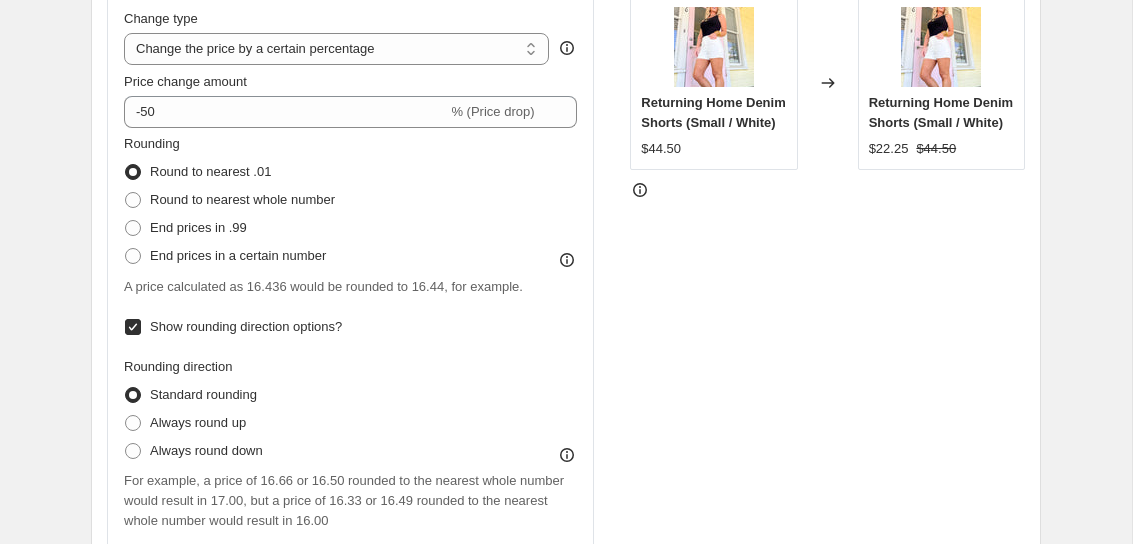 scroll, scrollTop: 413, scrollLeft: 0, axis: vertical 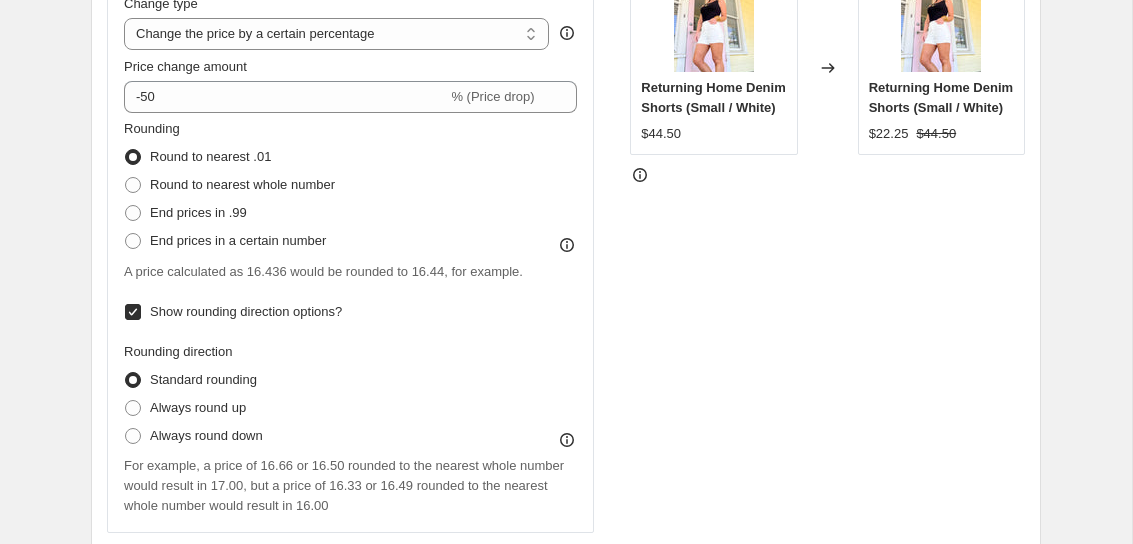 click on "Show rounding direction options?" at bounding box center [233, 312] 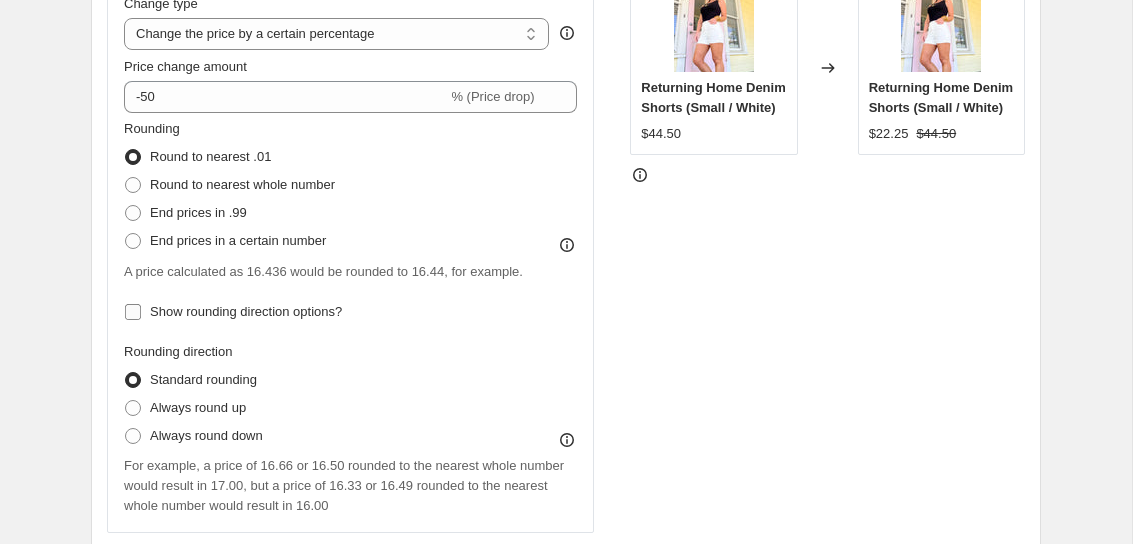 checkbox on "false" 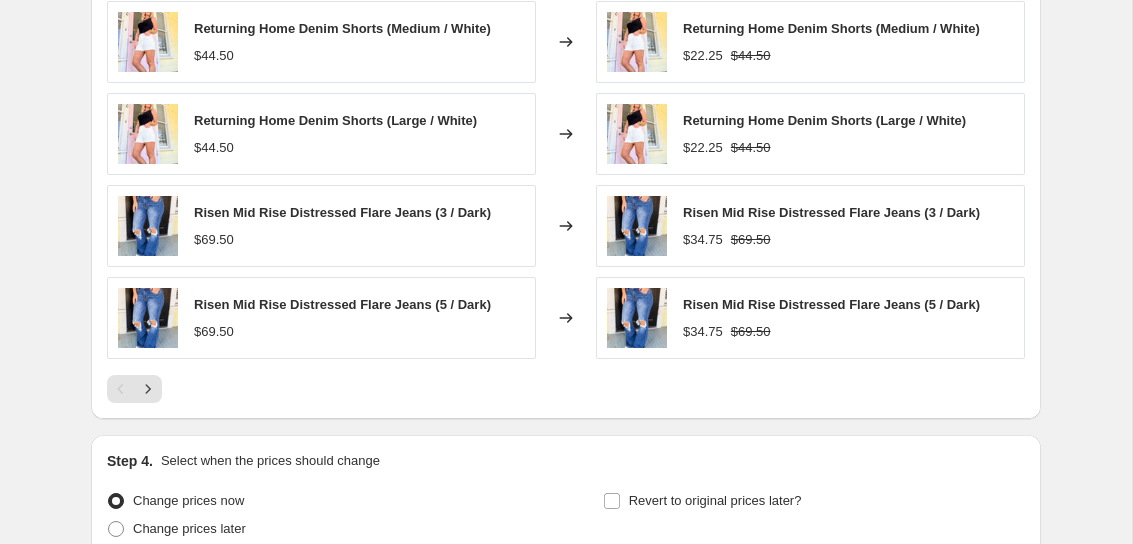 scroll, scrollTop: 1605, scrollLeft: 0, axis: vertical 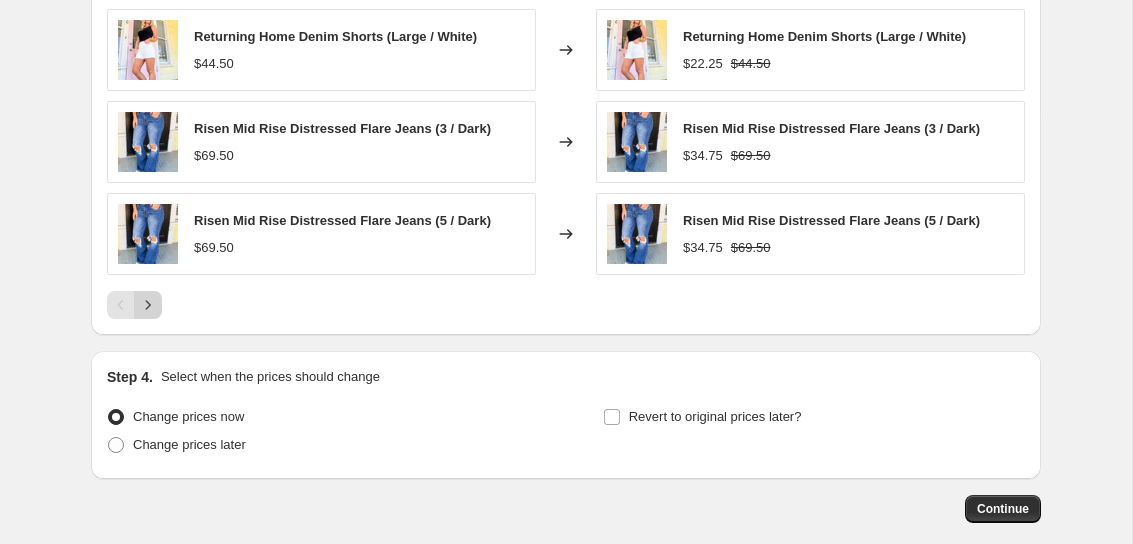 click 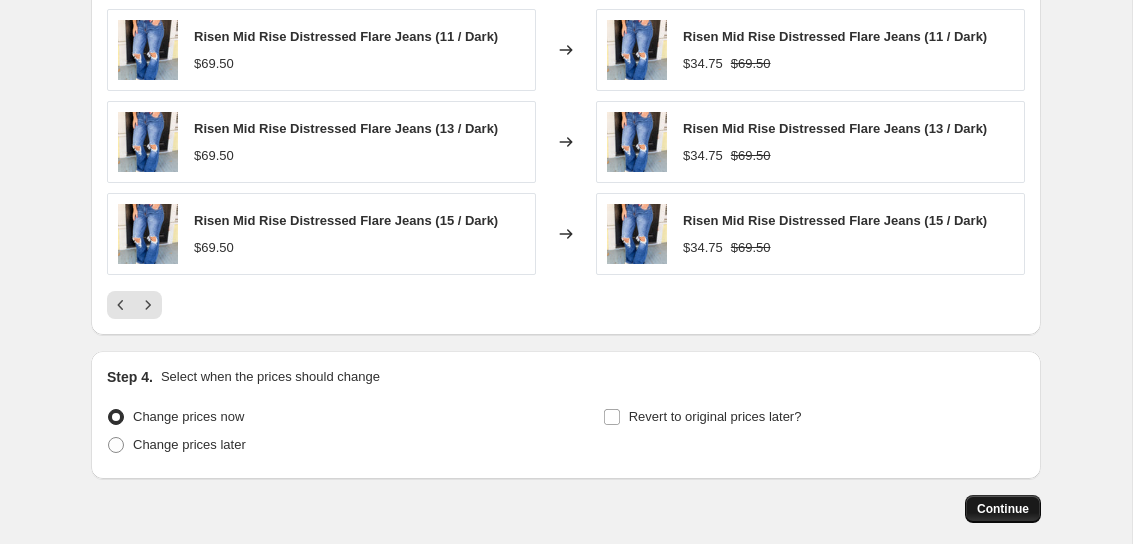 click on "Continue" at bounding box center (1003, 509) 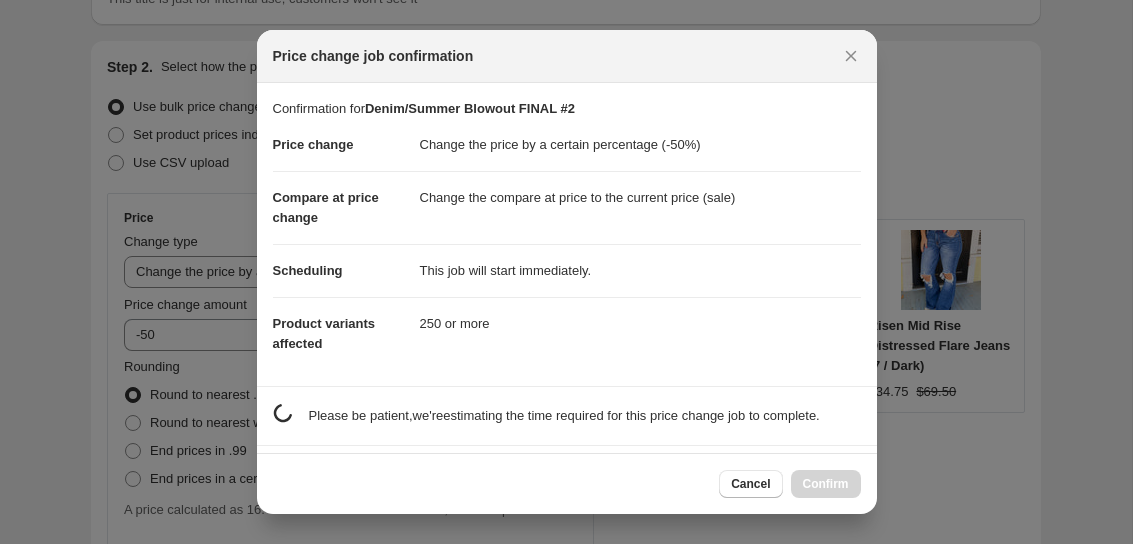 scroll, scrollTop: 0, scrollLeft: 0, axis: both 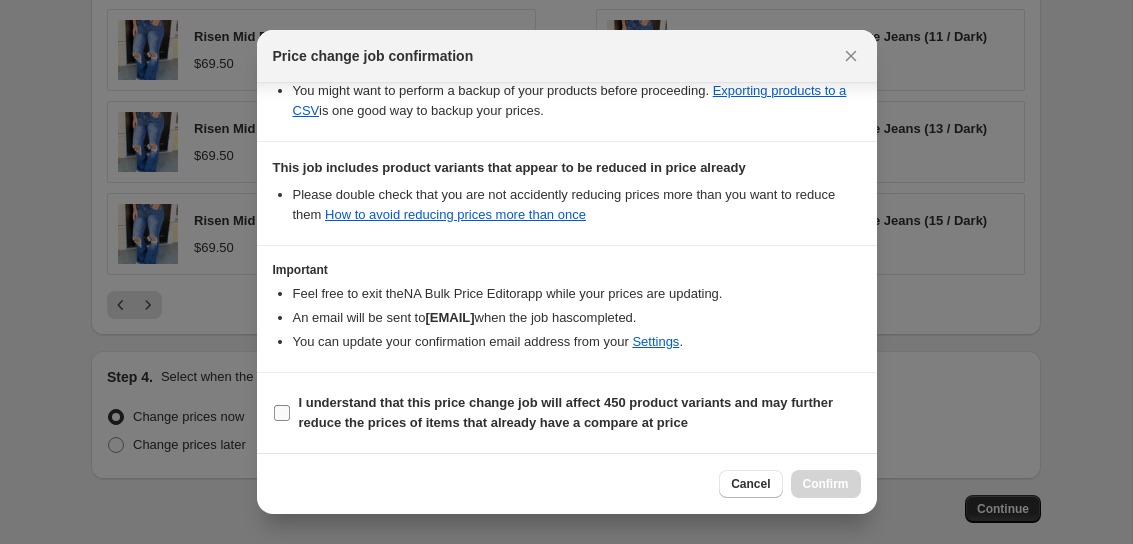 click on "I understand that this price change job will affect 450 product variants and may further reduce the prices of items that already have a compare at price" at bounding box center [566, 412] 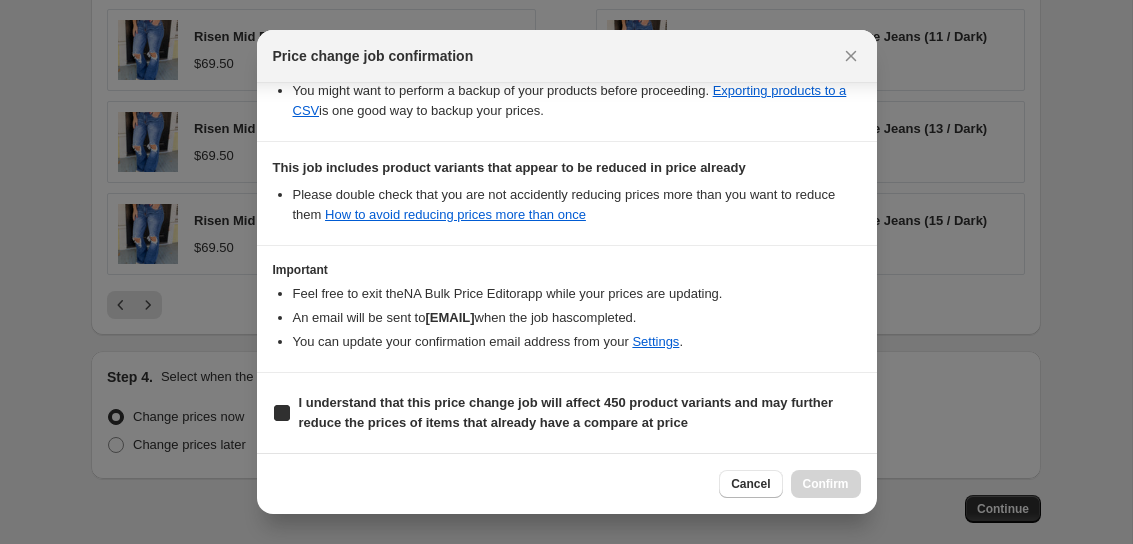 checkbox on "true" 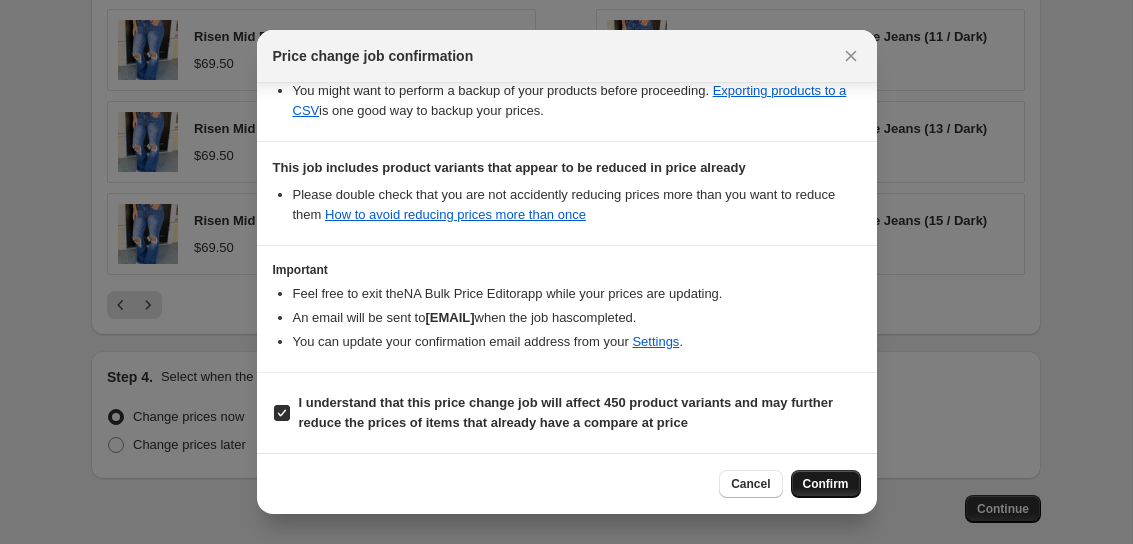 click on "Confirm" at bounding box center [826, 484] 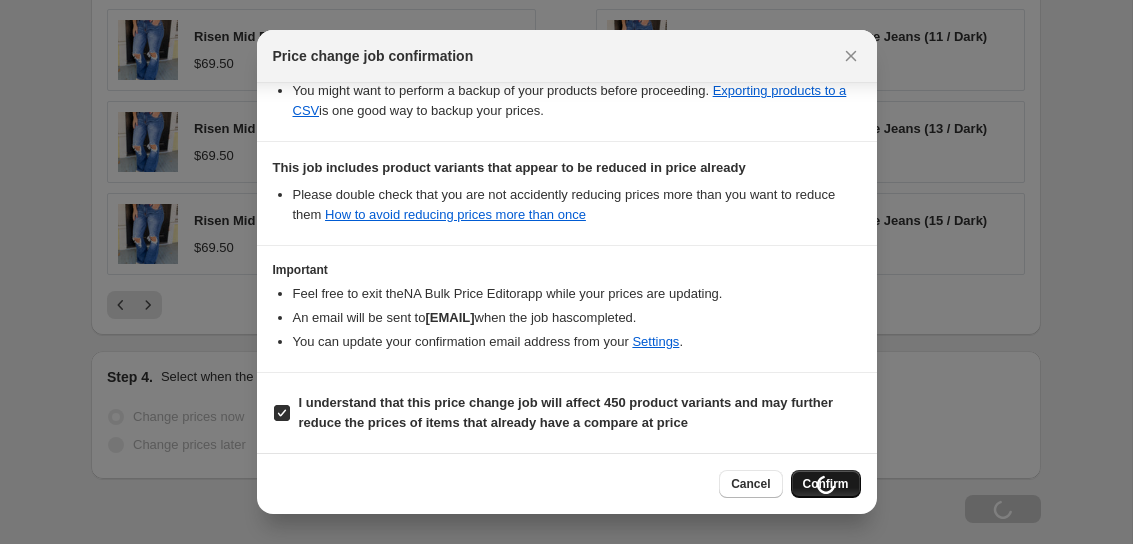 scroll, scrollTop: 1673, scrollLeft: 0, axis: vertical 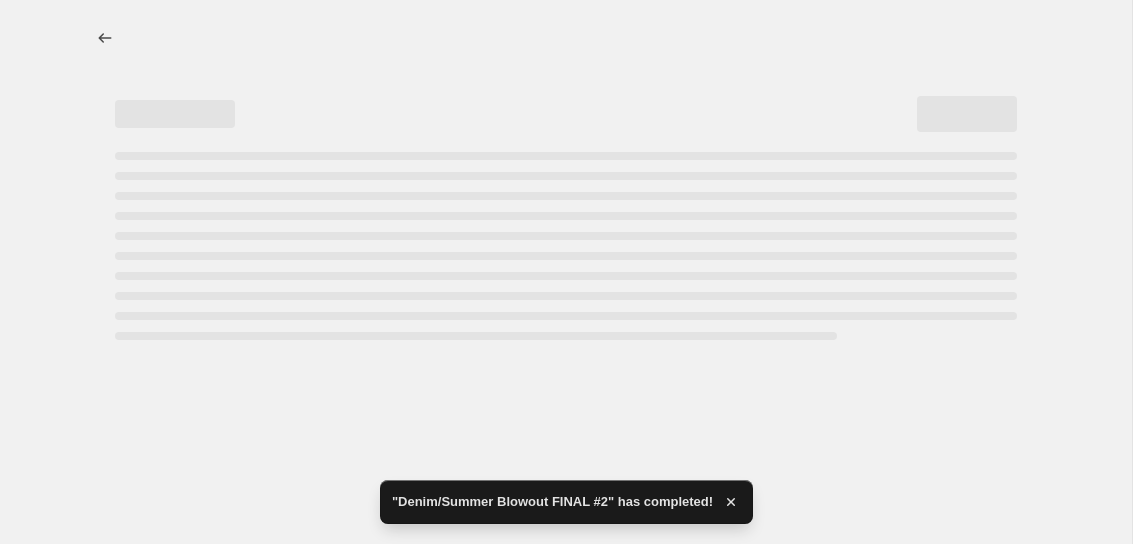 select on "percentage" 